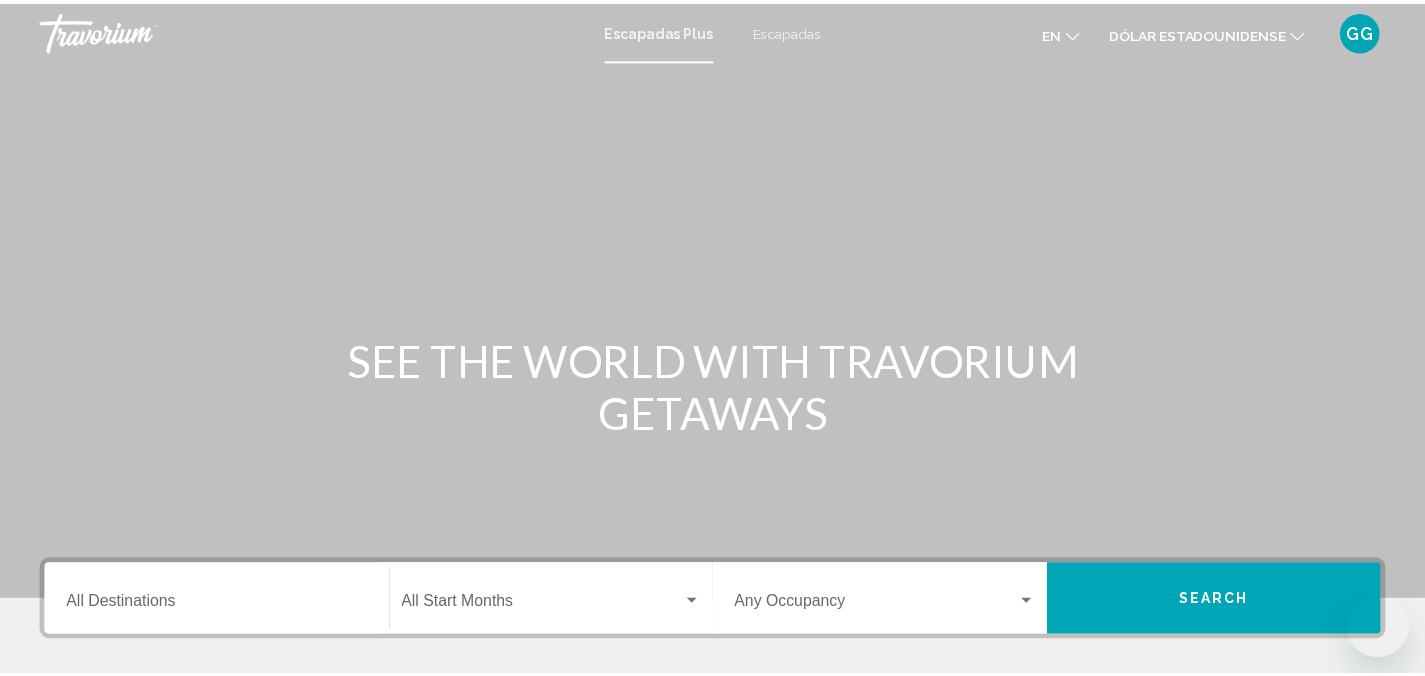 scroll, scrollTop: 0, scrollLeft: 0, axis: both 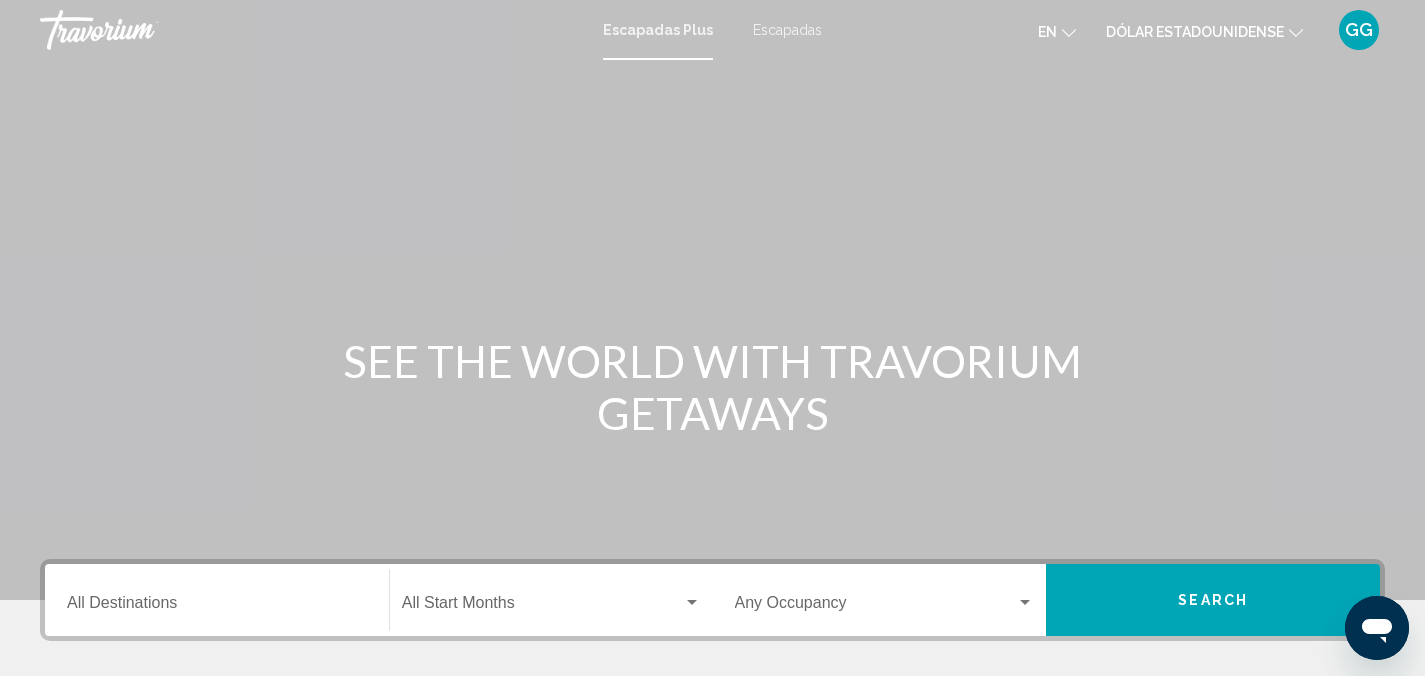 click on "Dólar estadounidense" 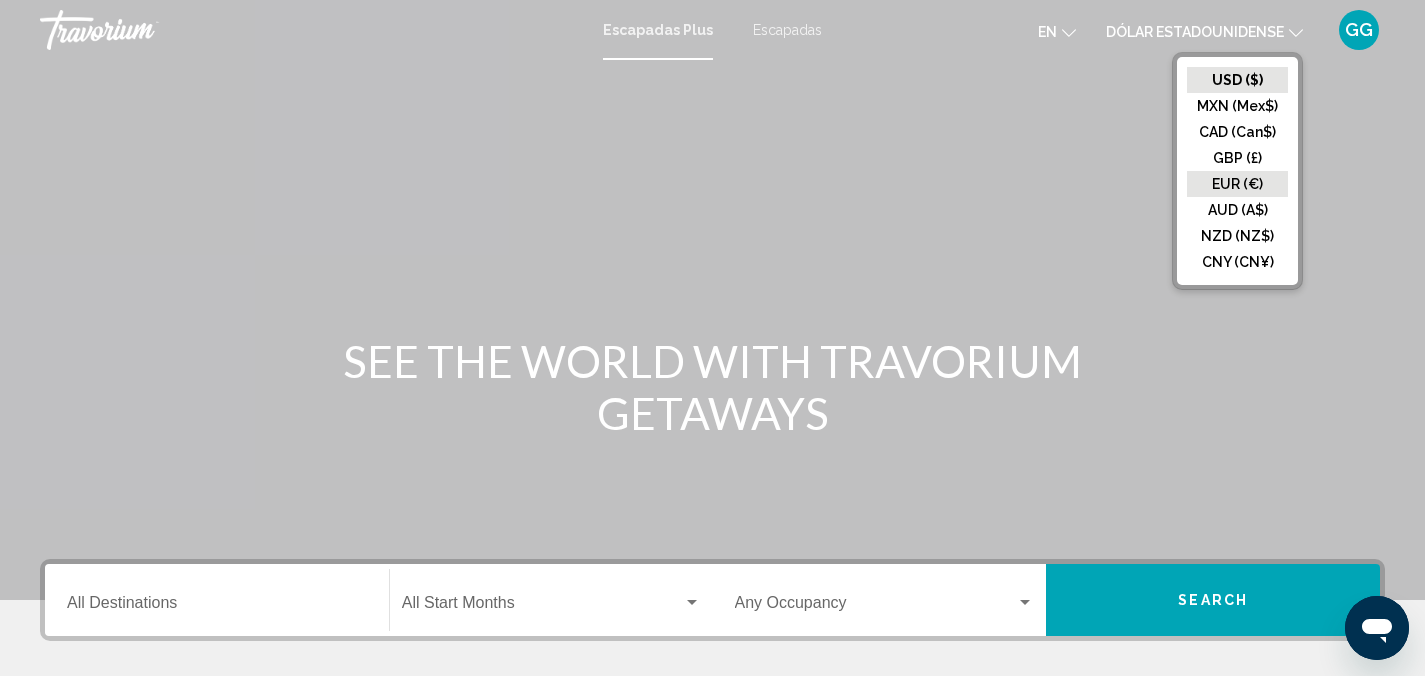 click on "EUR (€)" 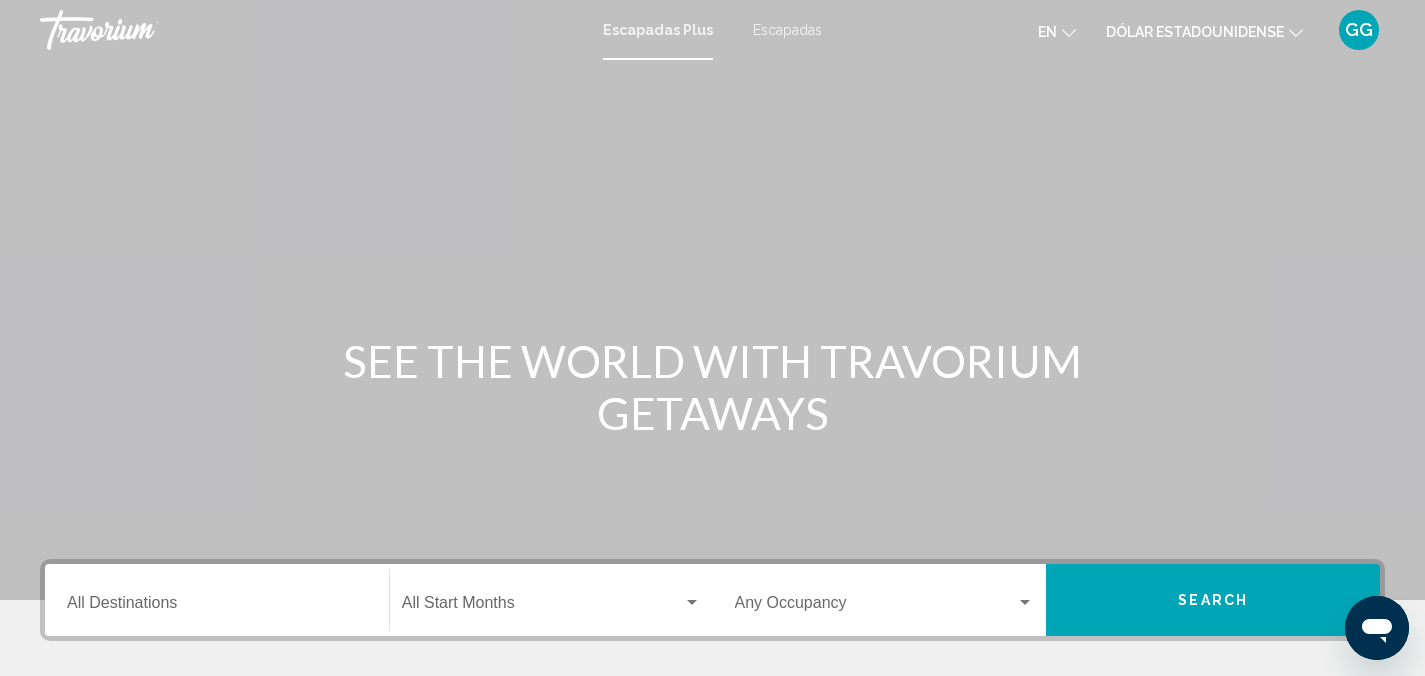 click 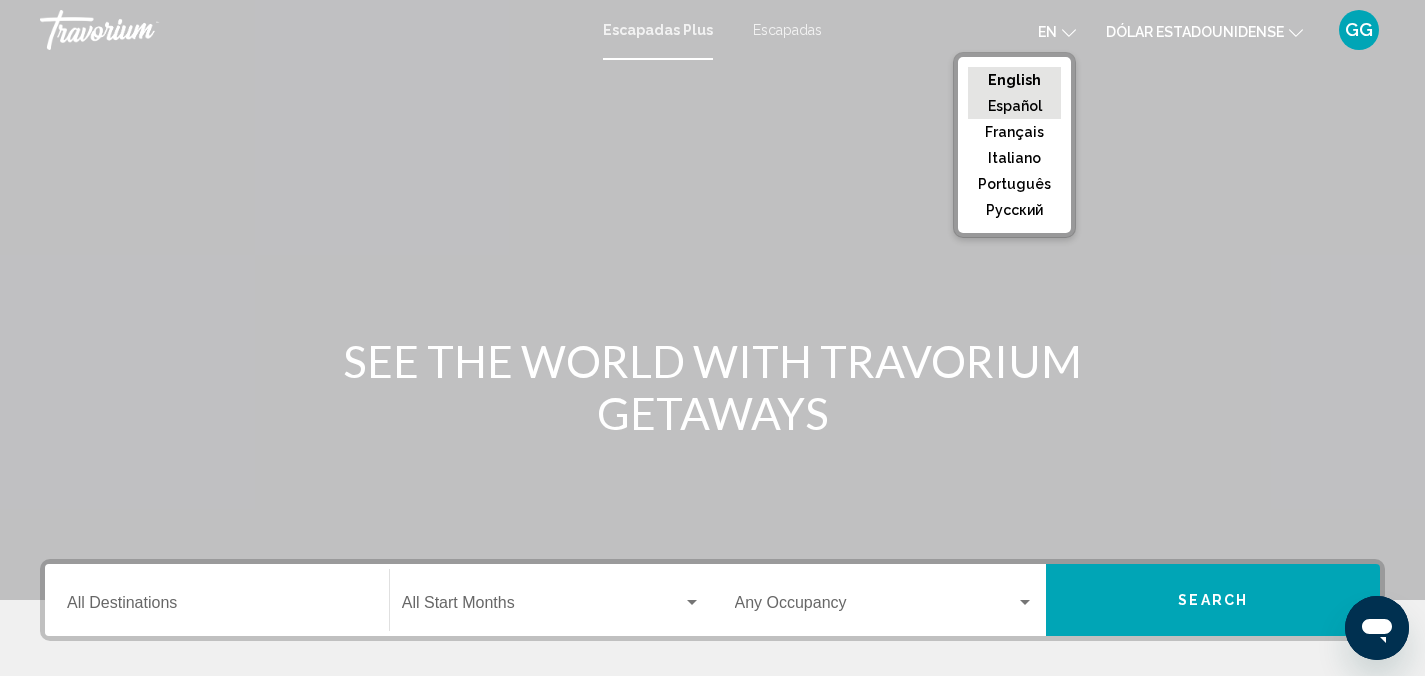 click on "Español" 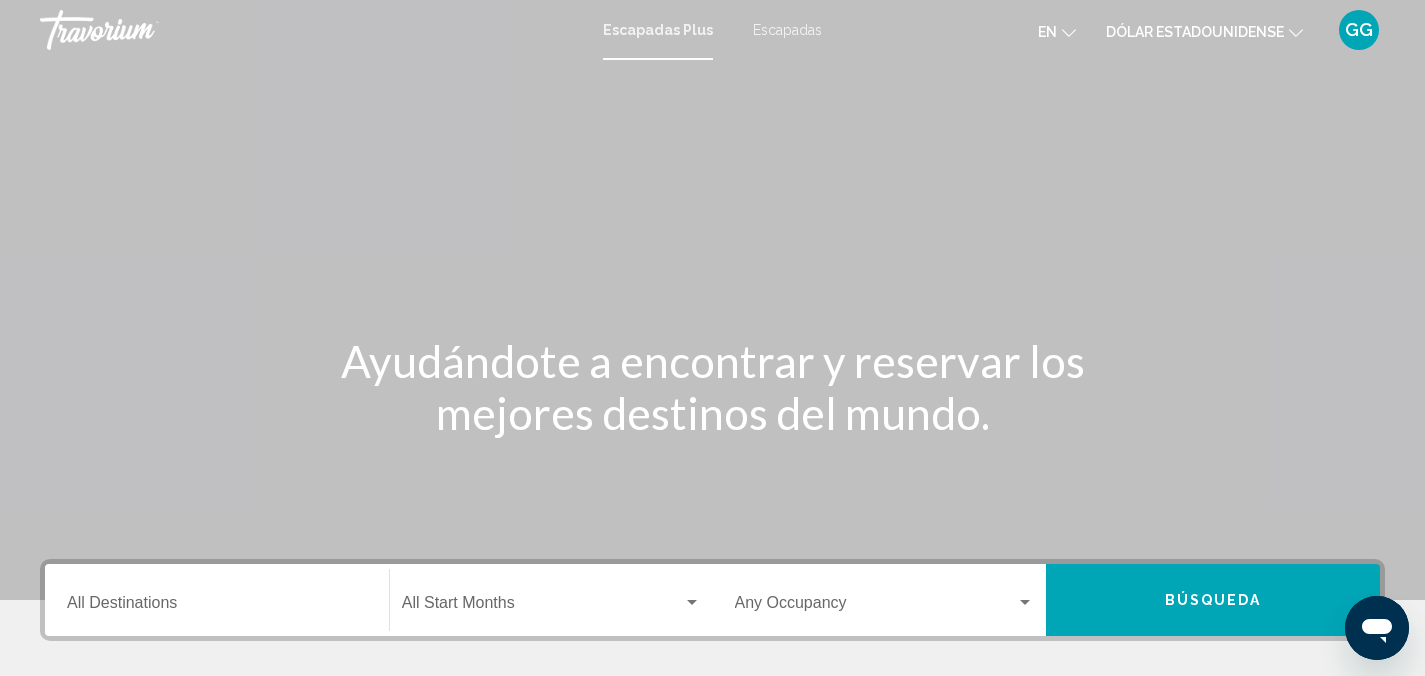 click on "Dólar estadounidense" 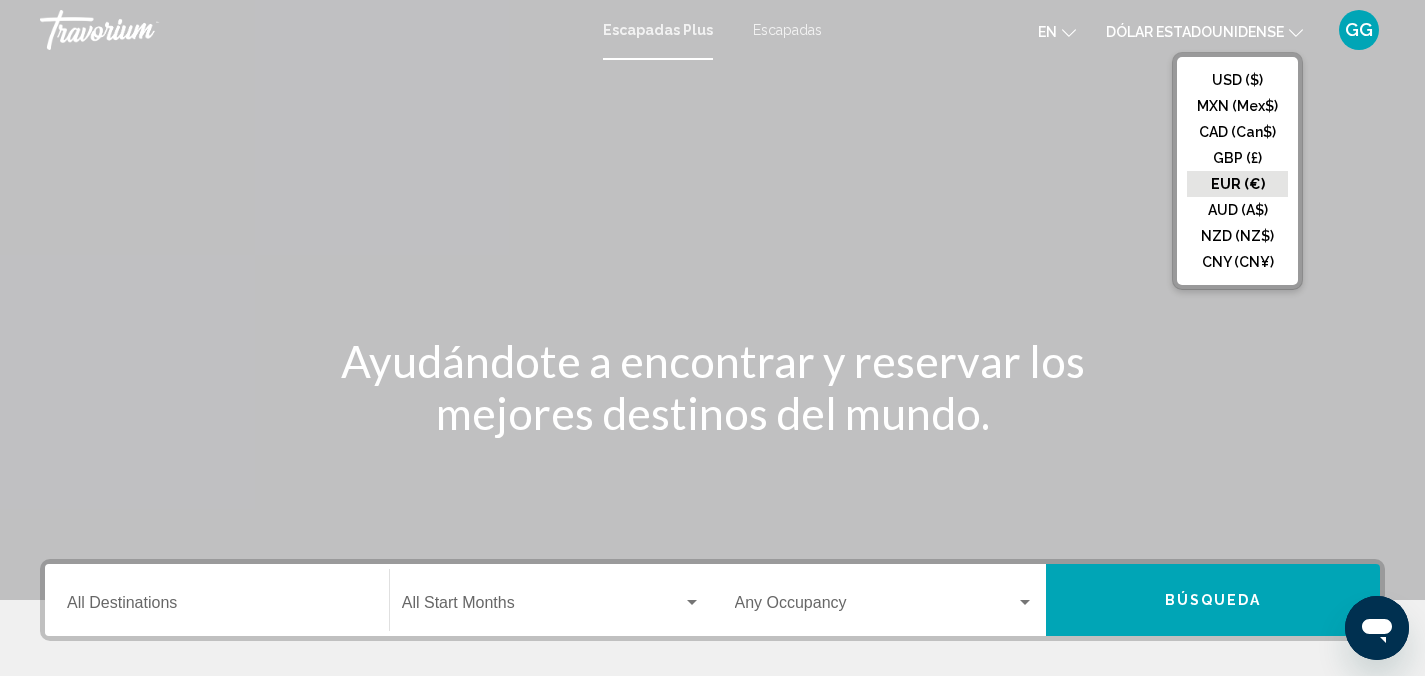 click on "EUR (€)" 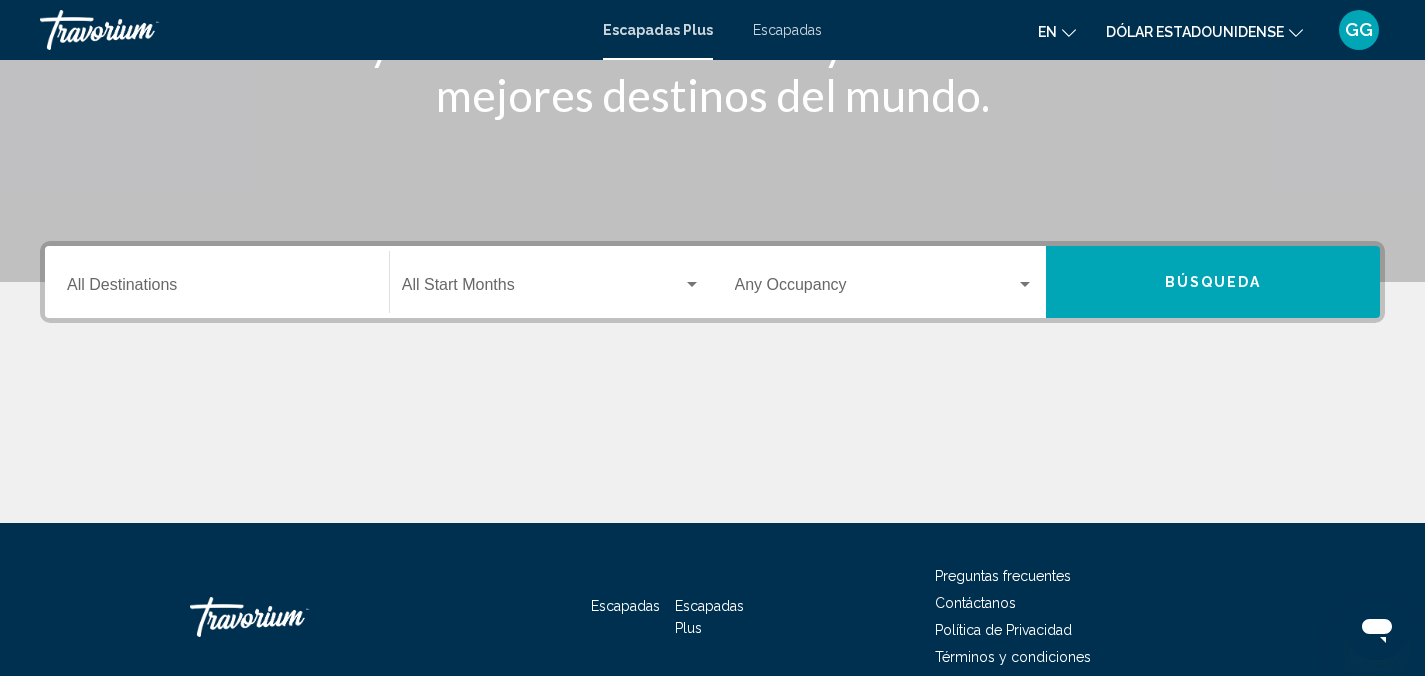 scroll, scrollTop: 320, scrollLeft: 0, axis: vertical 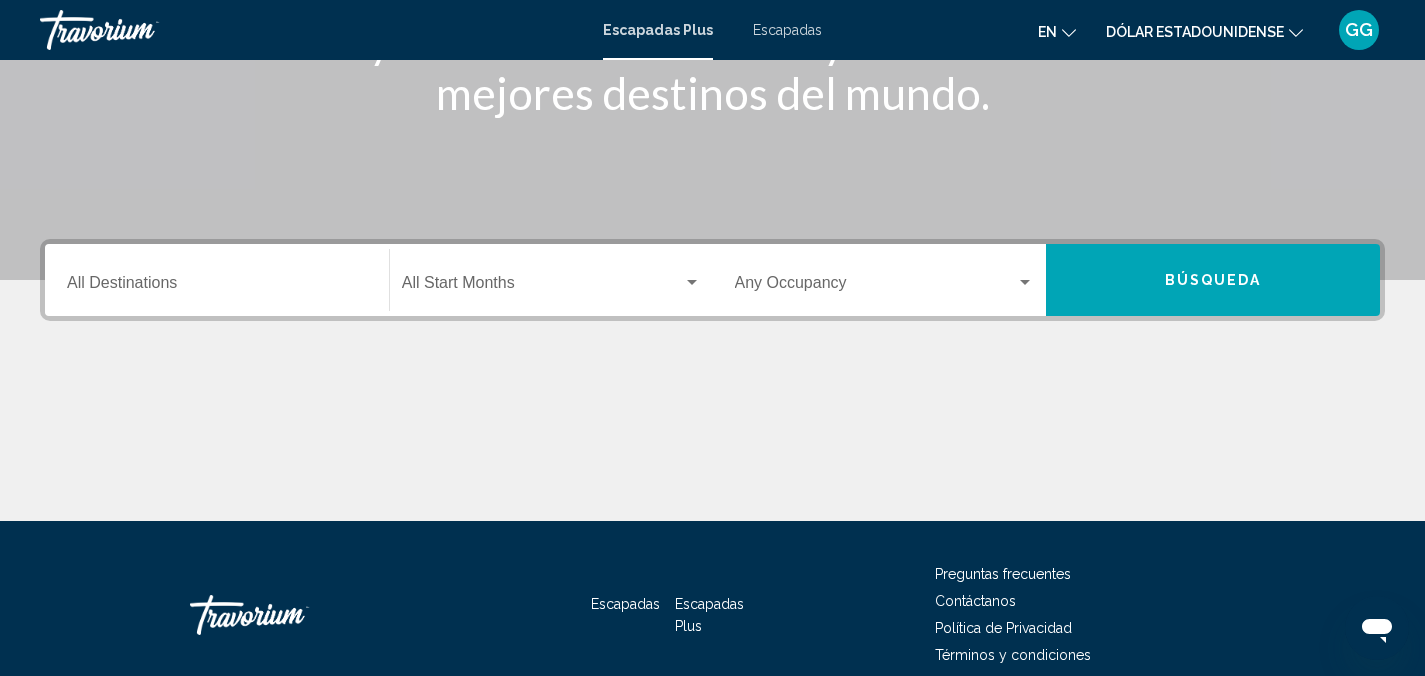 click on "Destination All Destinations" at bounding box center [217, 280] 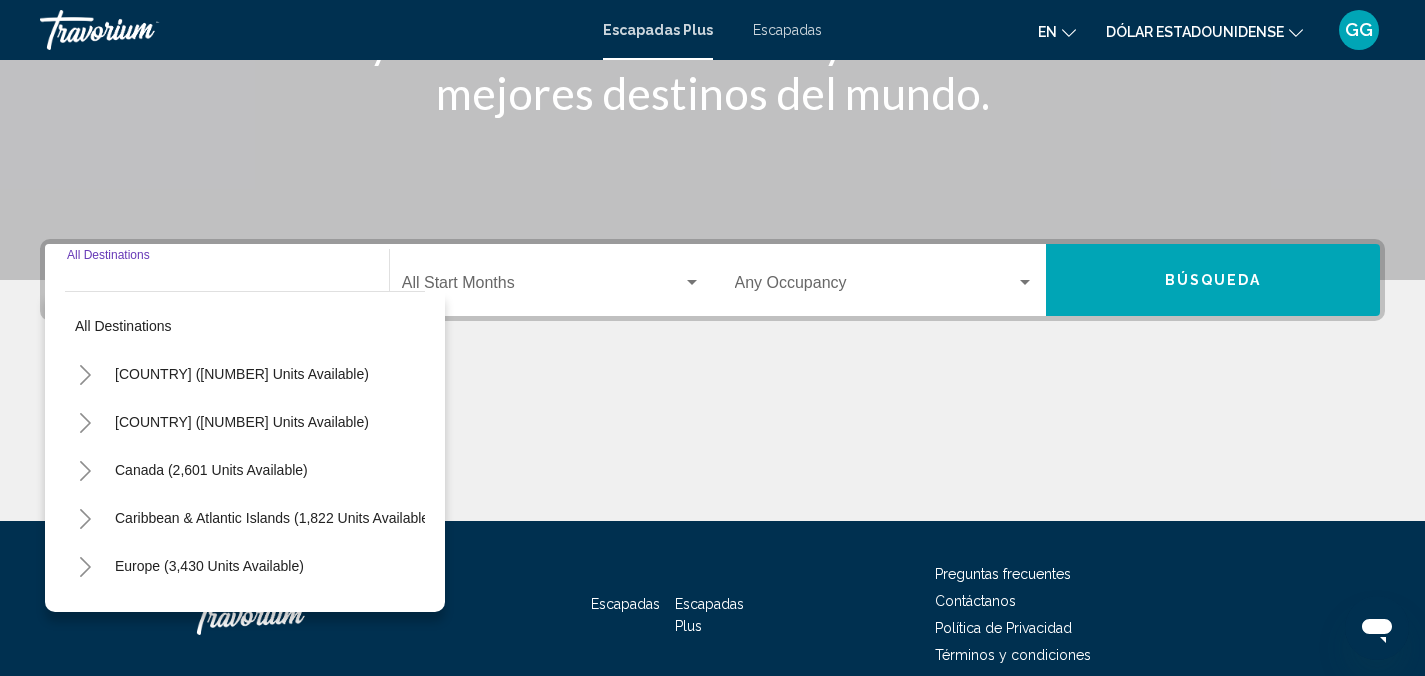 scroll, scrollTop: 410, scrollLeft: 0, axis: vertical 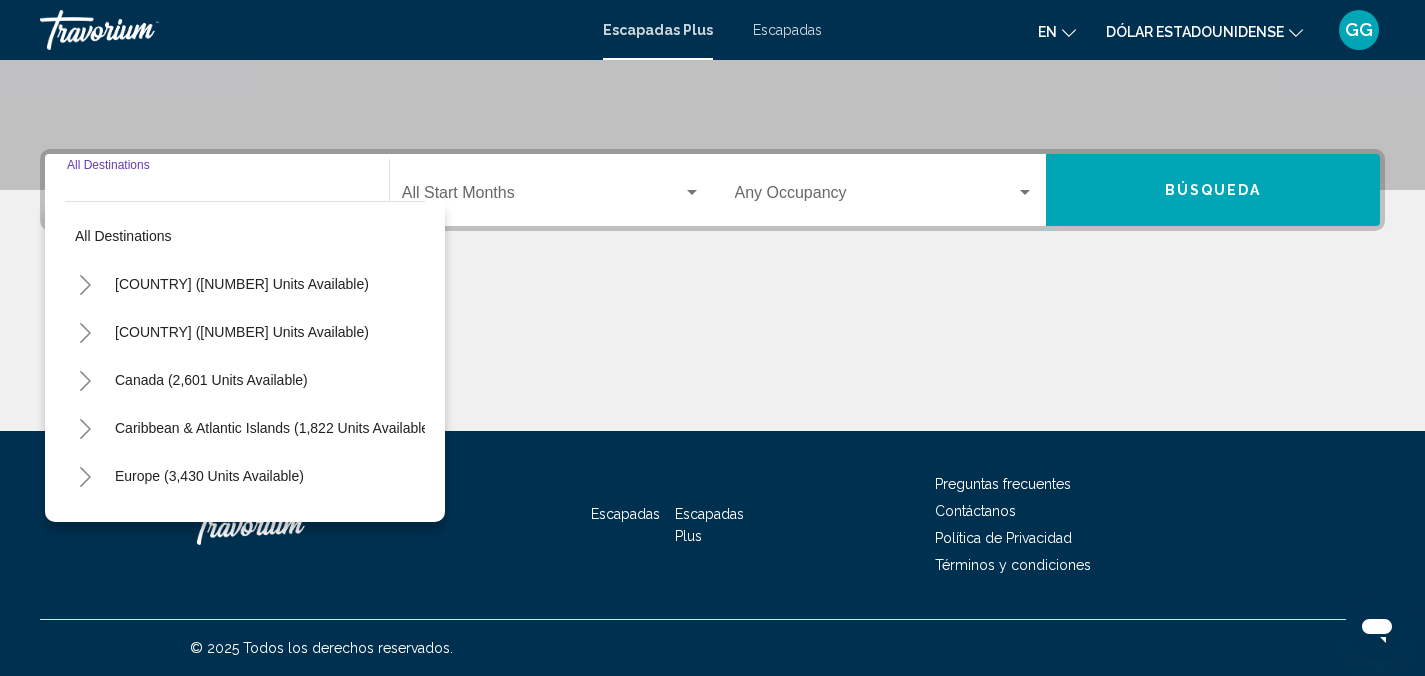 click on "Destination All Destinations" at bounding box center [217, 197] 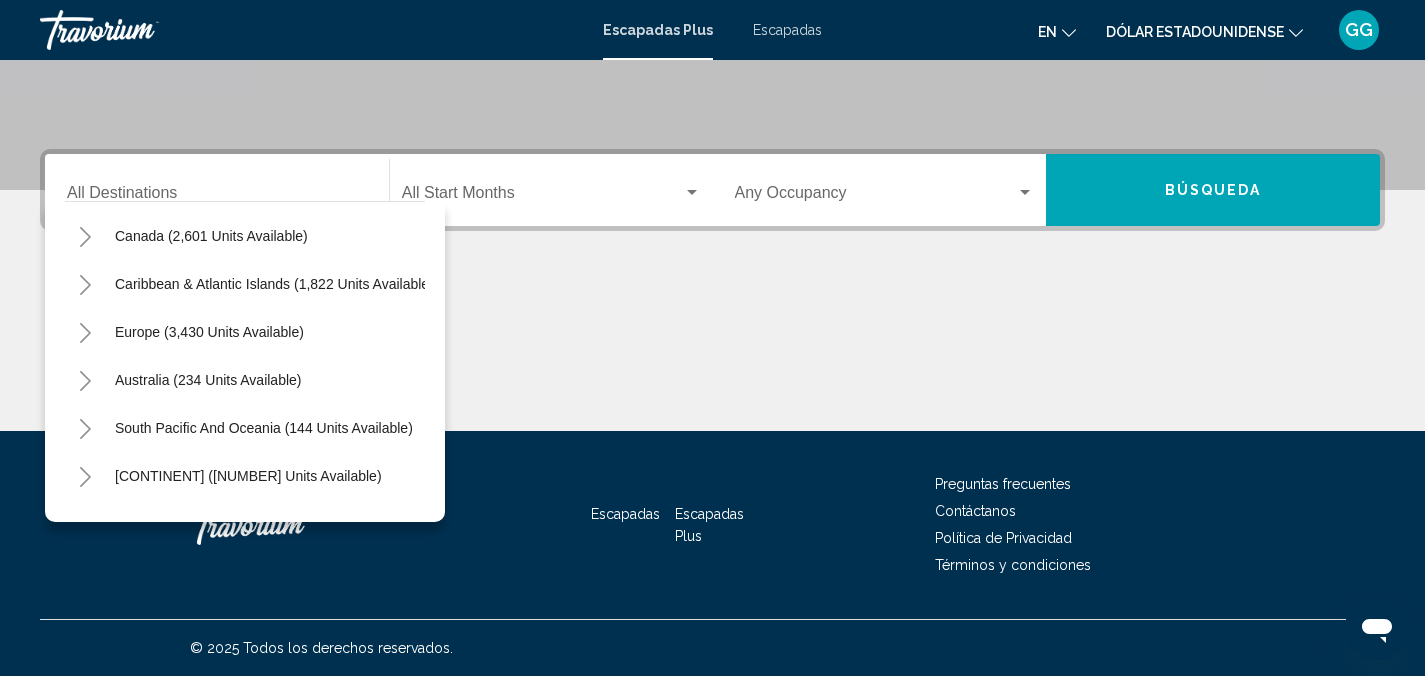 scroll, scrollTop: 142, scrollLeft: 0, axis: vertical 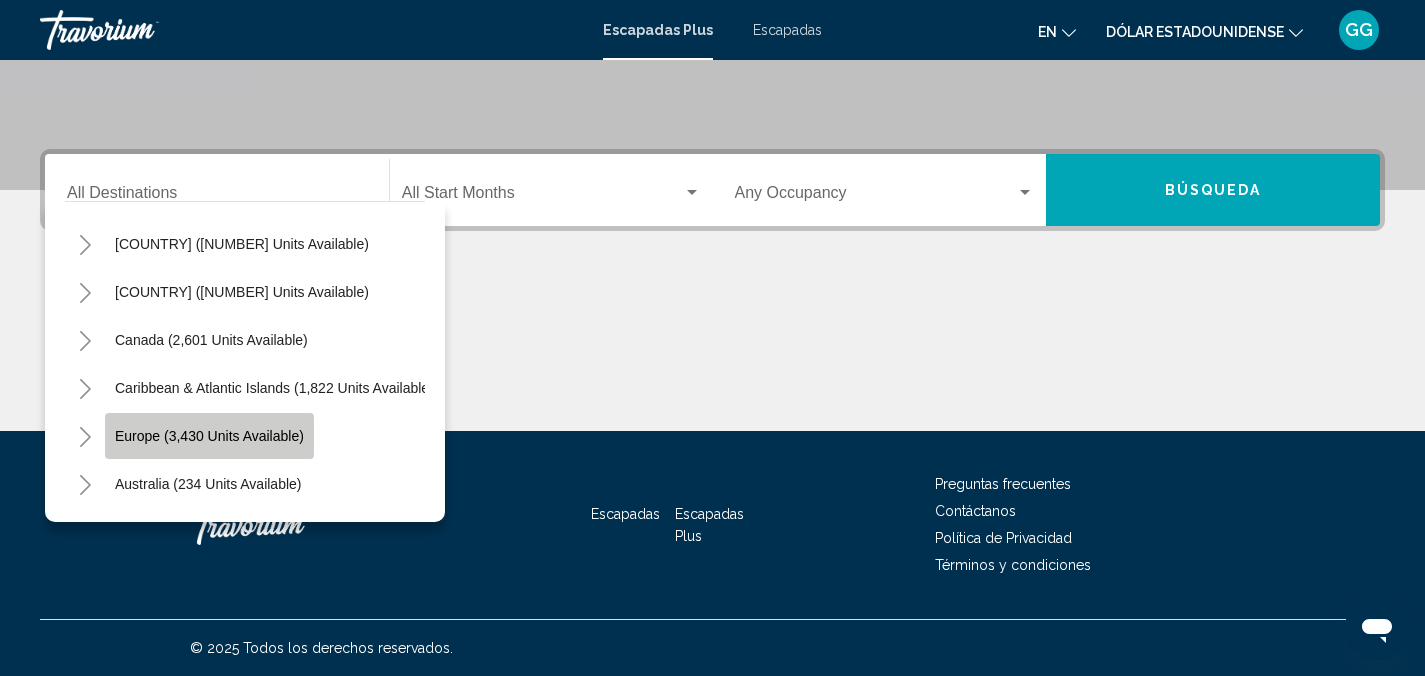 click on "Europe (3,430 units available)" 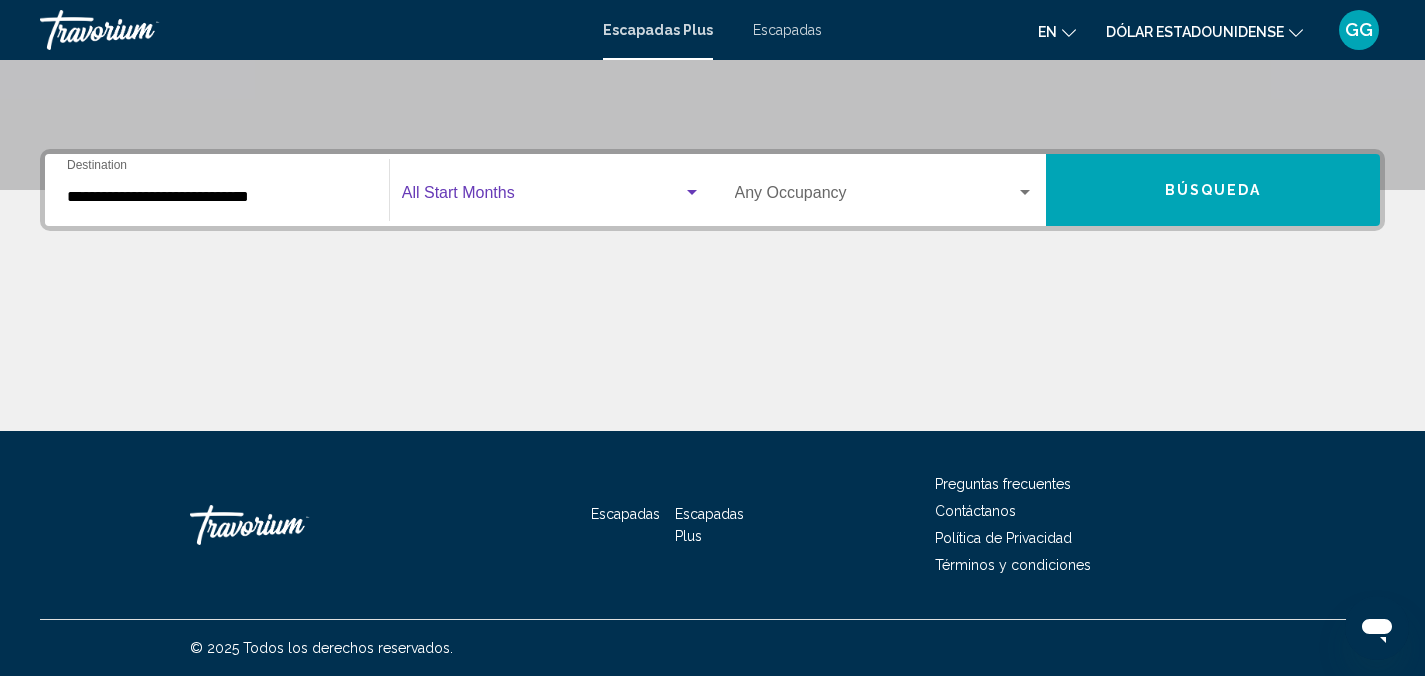 click at bounding box center [542, 197] 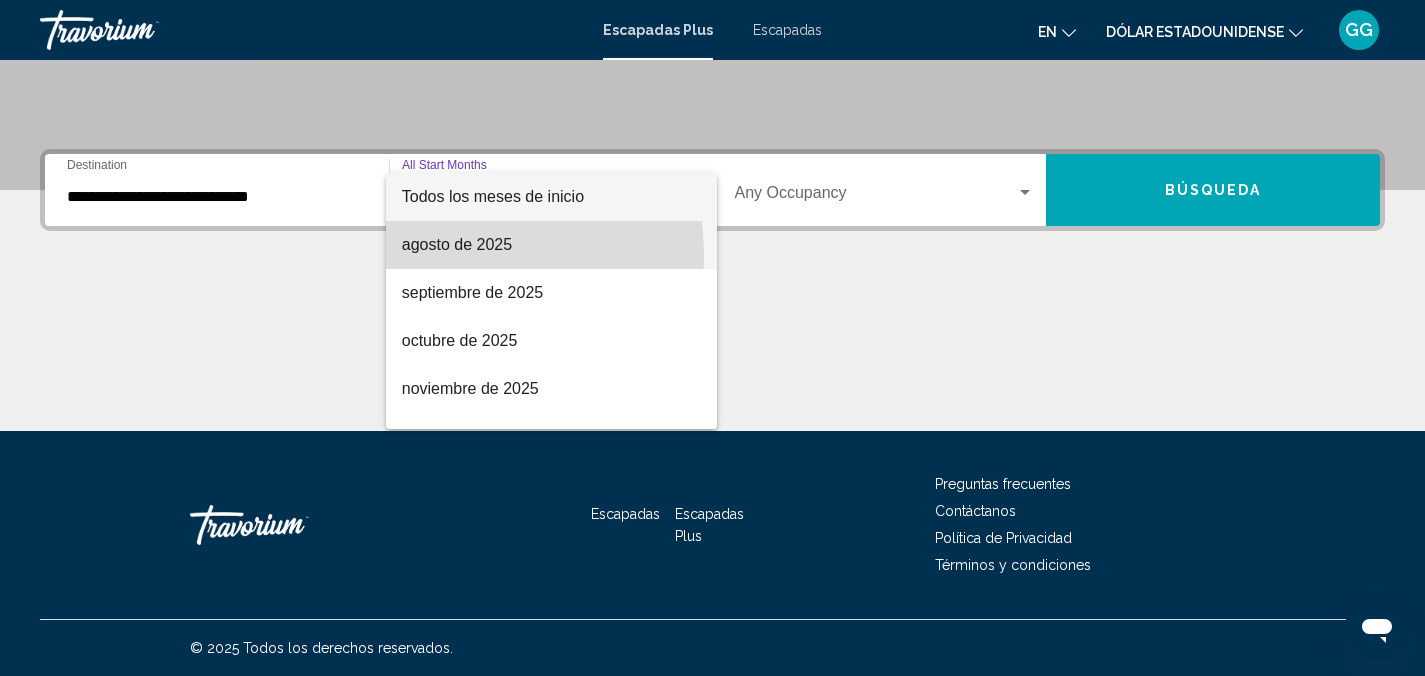 click on "agosto de 2025" at bounding box center [551, 245] 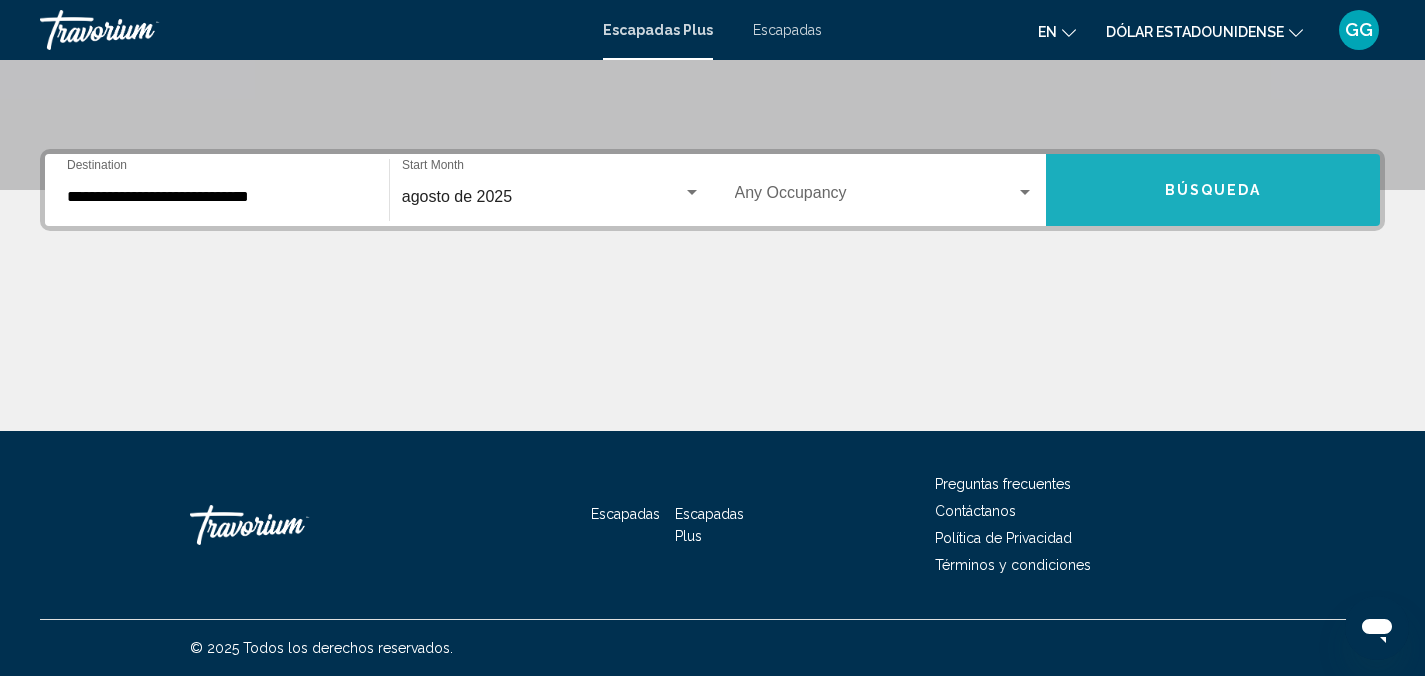 click on "Búsqueda" at bounding box center [1213, 190] 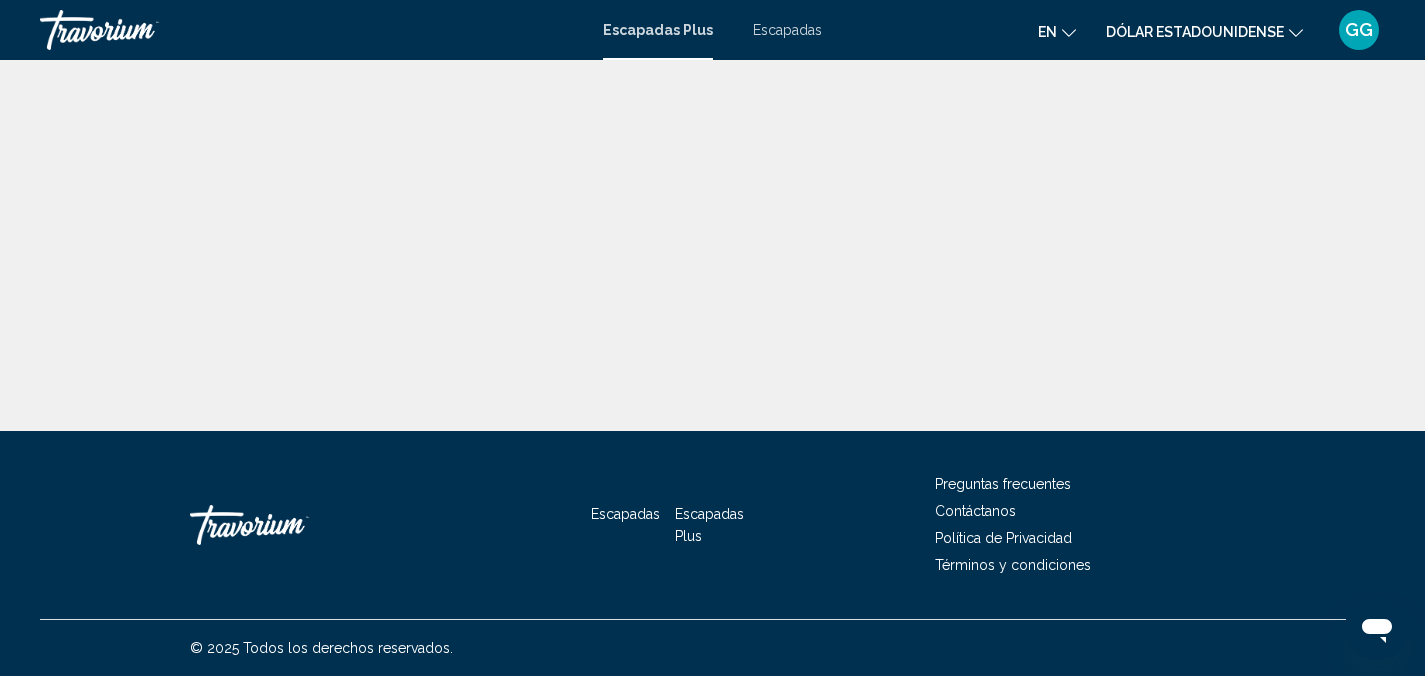 scroll, scrollTop: 0, scrollLeft: 0, axis: both 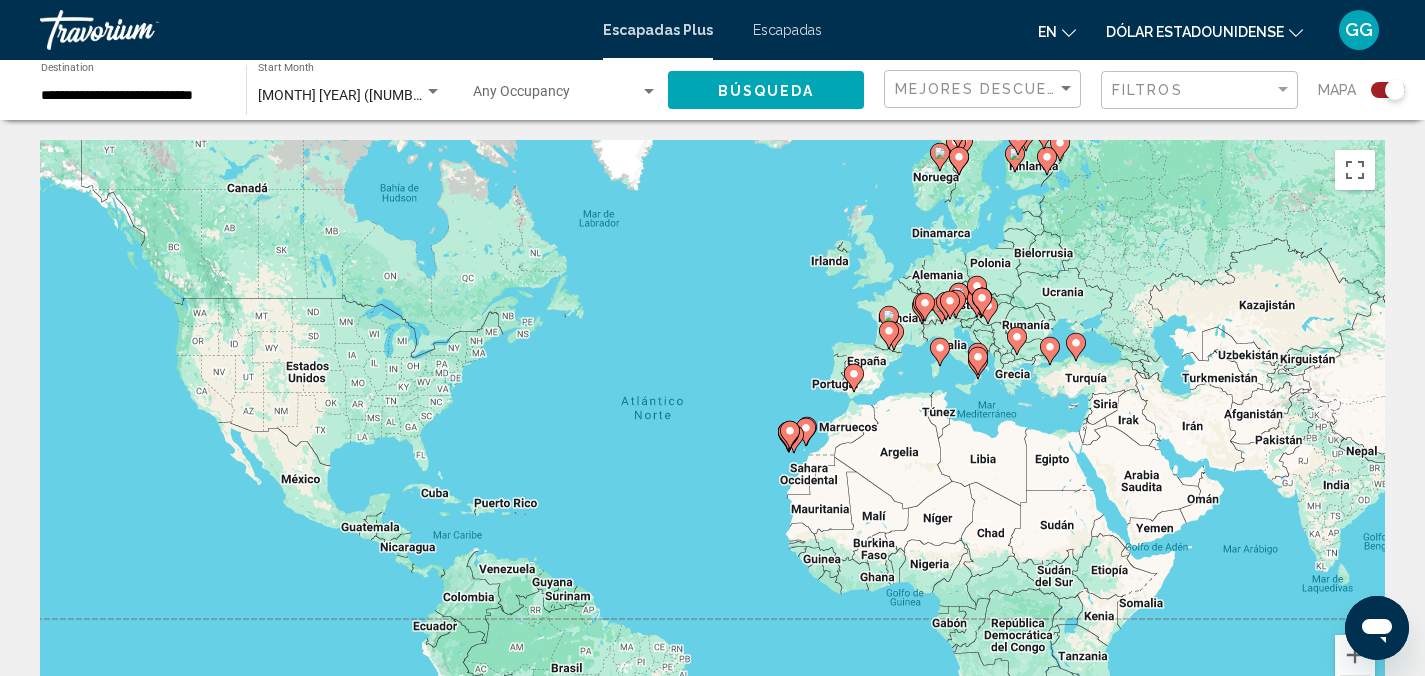 click on "Para activar la función de arrastre con el teclado, pulsa Alt + Intro. Cuando hayas habilitado esa función, usa las teclas de flecha para mover el marcador. Para completar el arrastre, pulsa Intro. Para cancelar, pulsa Escape." at bounding box center (712, 440) 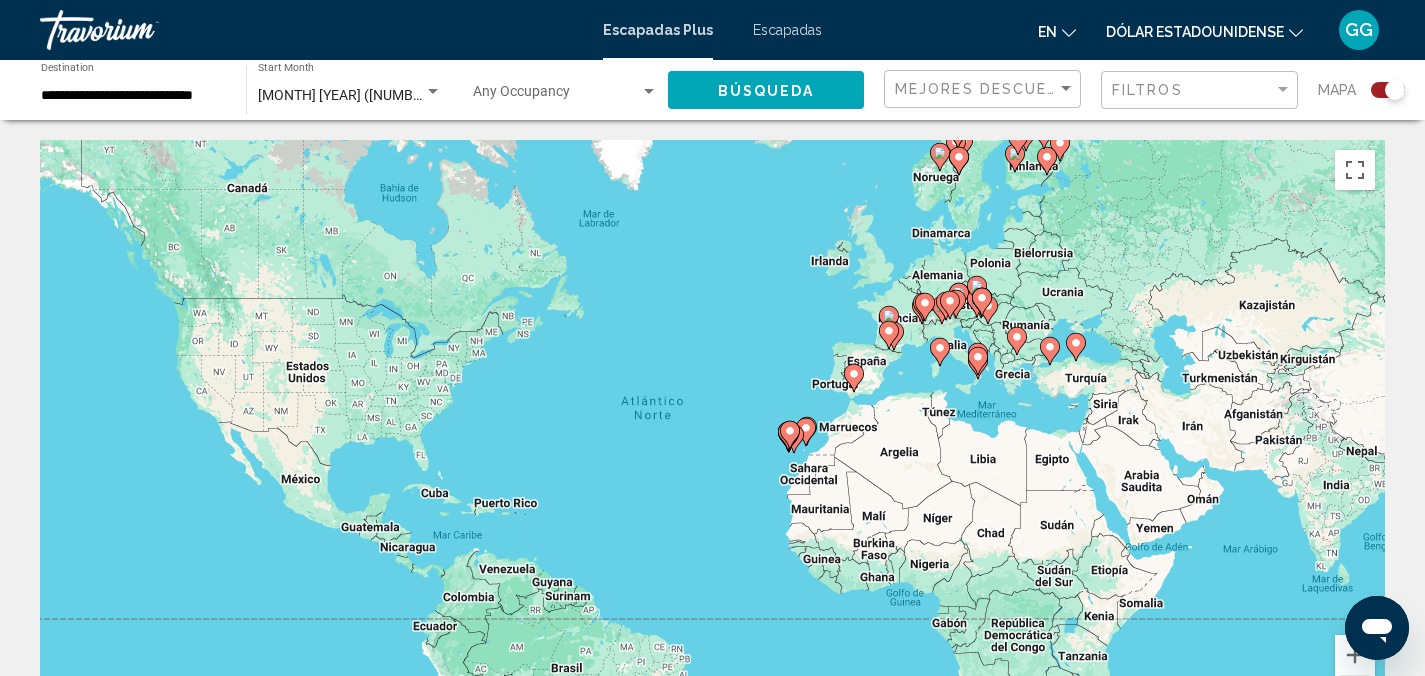 click on "Para activar la función de arrastre con el teclado, pulsa Alt + Intro. Cuando hayas habilitado esa función, usa las teclas de flecha para mover el marcador. Para completar el arrastre, pulsa Intro. Para cancelar, pulsa Escape." at bounding box center [712, 440] 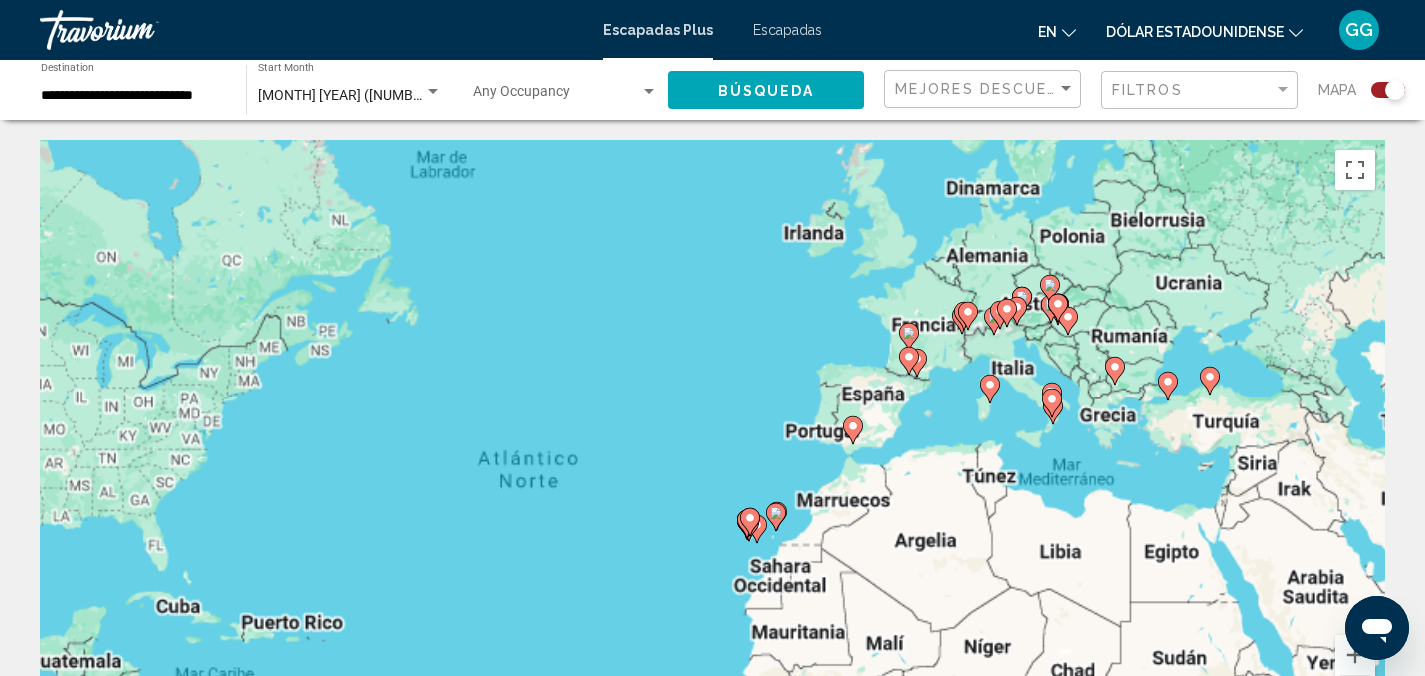 click on "Para activar la función de arrastre con el teclado, pulsa Alt + Intro. Cuando hayas habilitado esa función, usa las teclas de flecha para mover el marcador. Para completar el arrastre, pulsa Intro. Para cancelar, pulsa Escape." at bounding box center [712, 440] 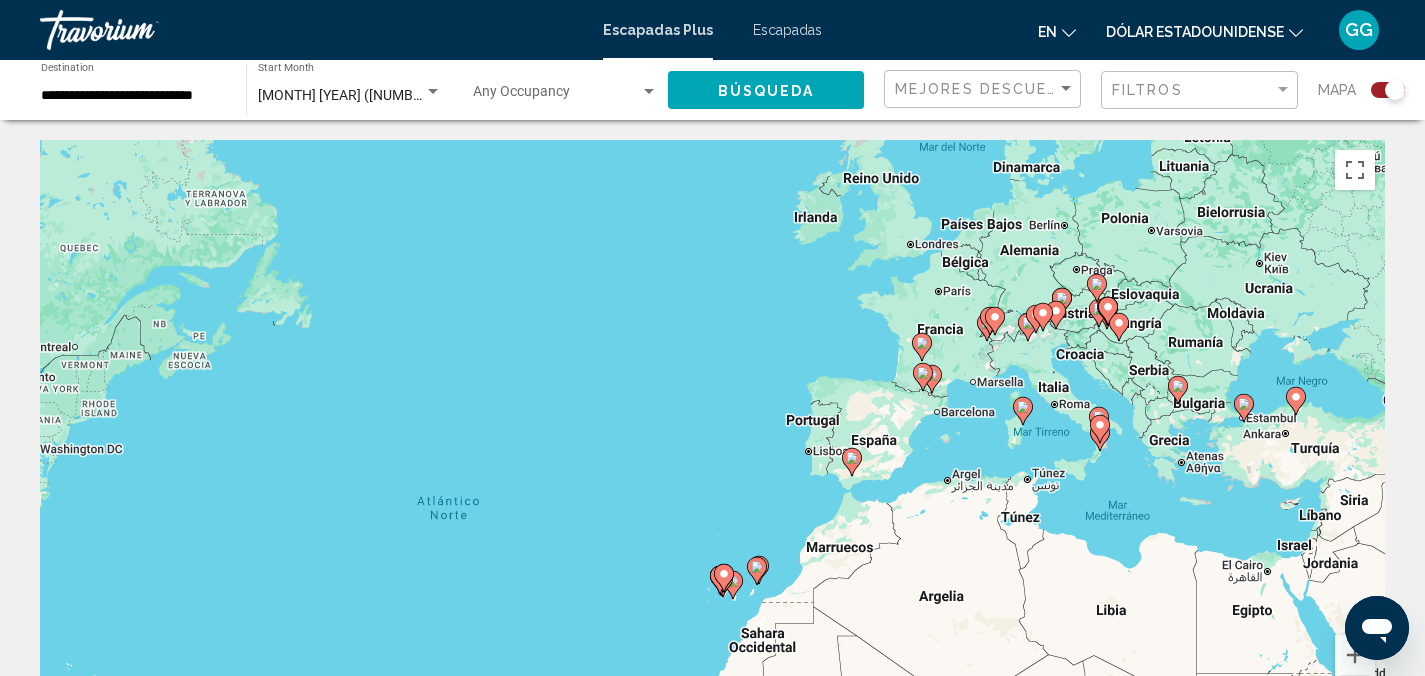 click on "Para activar la función de arrastre con el teclado, pulsa Alt + Intro. Cuando hayas habilitado esa función, usa las teclas de flecha para mover el marcador. Para completar el arrastre, pulsa Intro. Para cancelar, pulsa Escape." at bounding box center [712, 440] 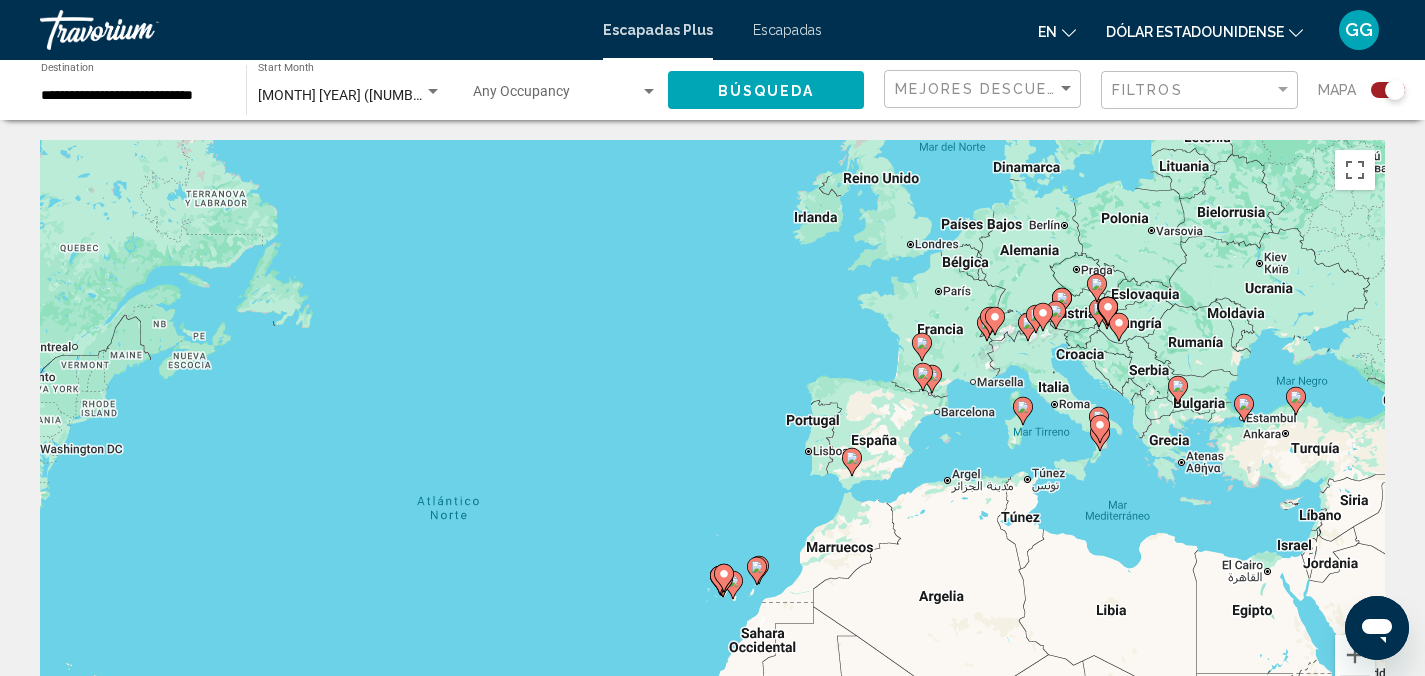click on "Para activar la función de arrastre con el teclado, pulsa Alt + Intro. Cuando hayas habilitado esa función, usa las teclas de flecha para mover el marcador. Para completar el arrastre, pulsa Intro. Para cancelar, pulsa Escape." at bounding box center (712, 440) 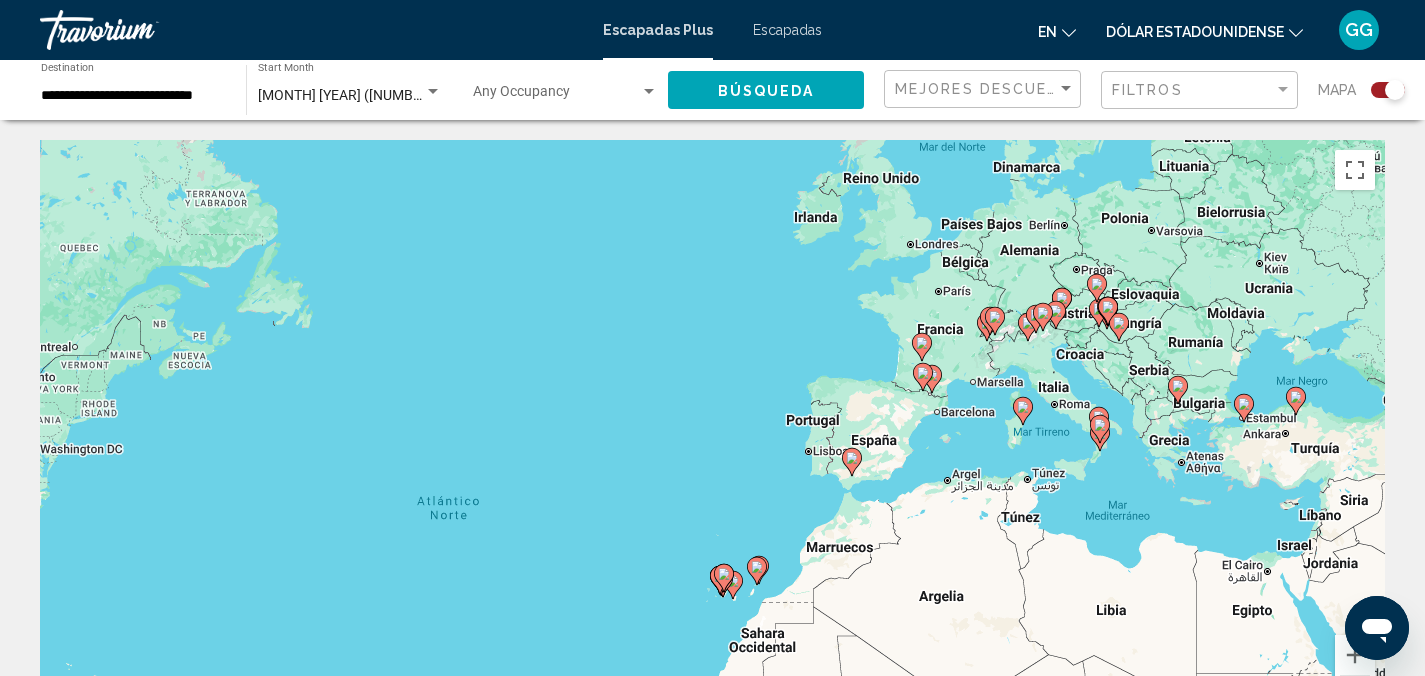 click on "Para activar la función de arrastre con el teclado, pulsa Alt + Intro. Cuando hayas habilitado esa función, usa las teclas de flecha para mover el marcador. Para completar el arrastre, pulsa Intro. Para cancelar, pulsa Escape." at bounding box center (712, 440) 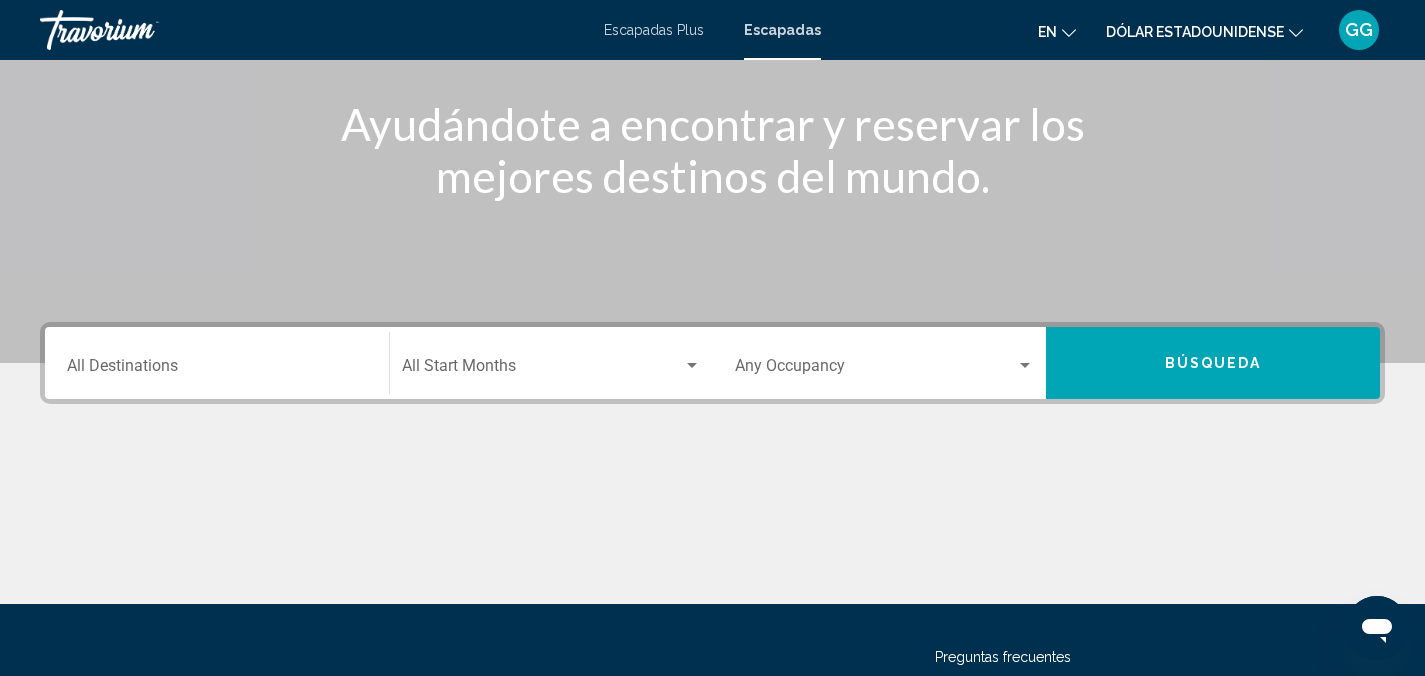 scroll, scrollTop: 240, scrollLeft: 0, axis: vertical 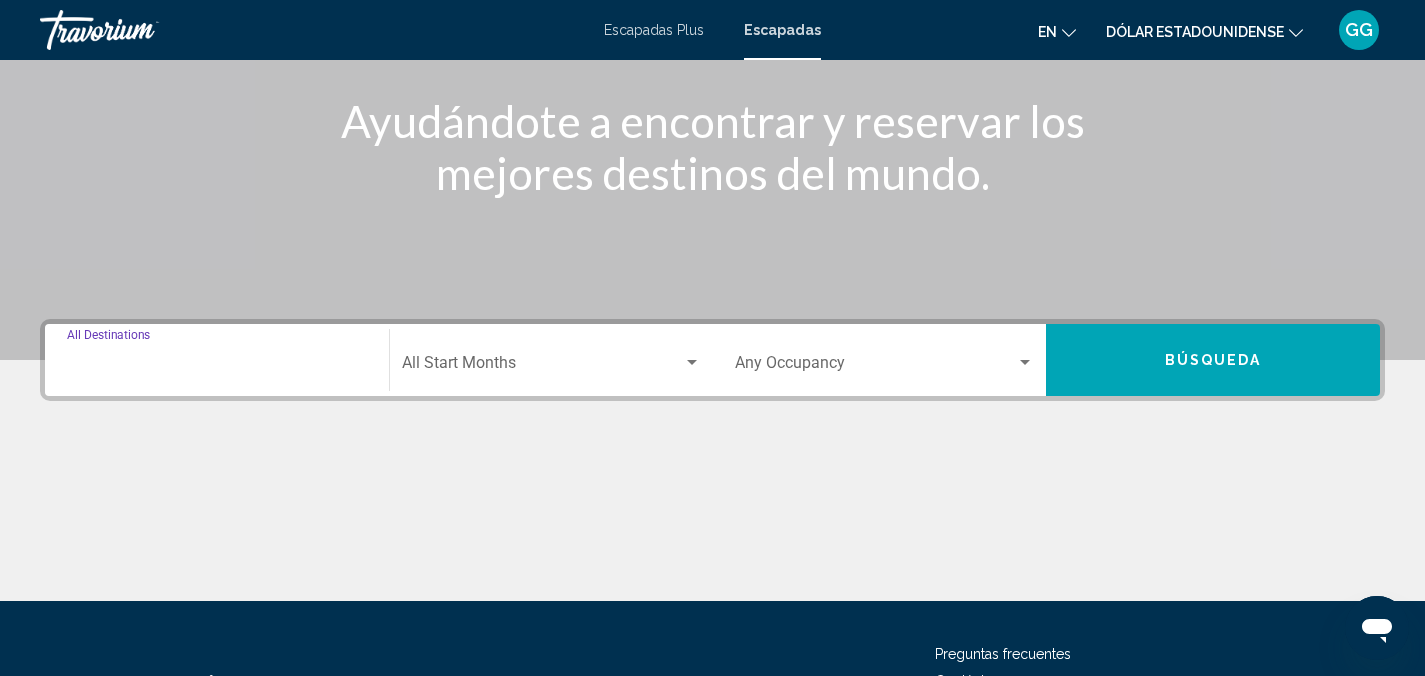 click on "Destination All Destinations" at bounding box center [217, 367] 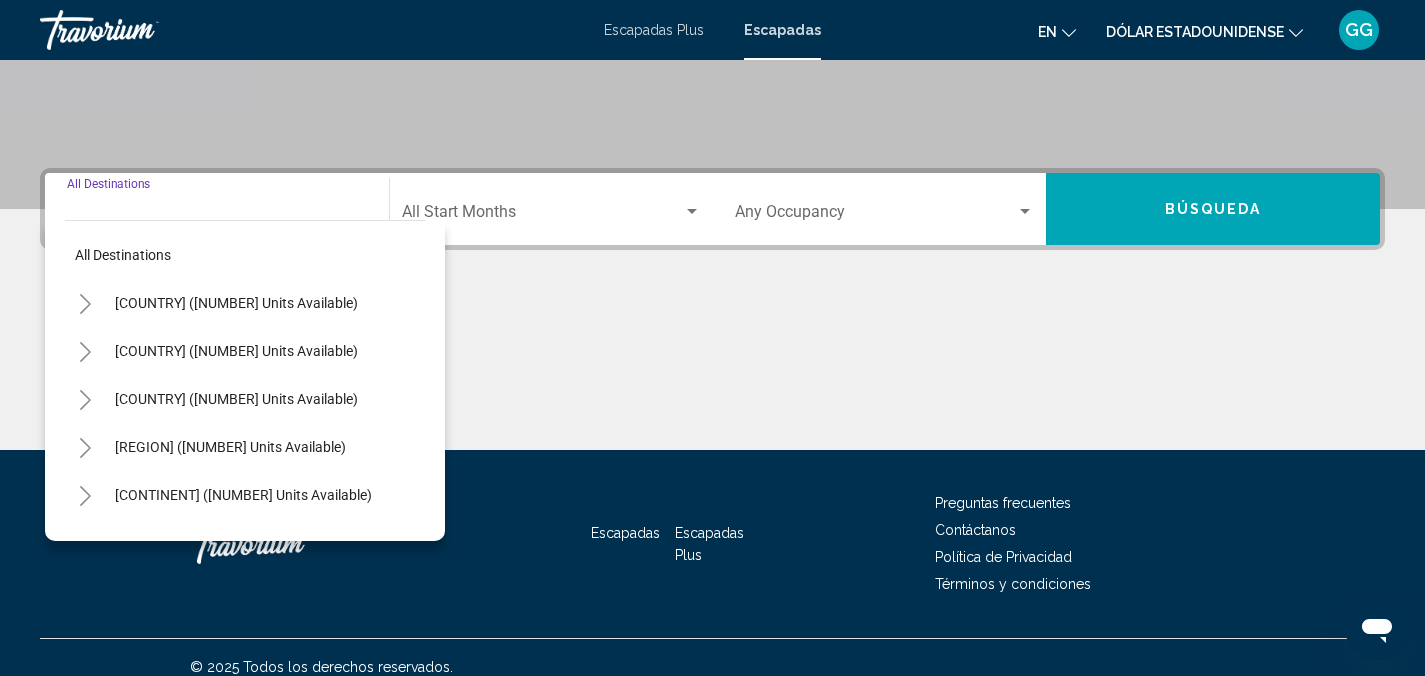 scroll, scrollTop: 410, scrollLeft: 0, axis: vertical 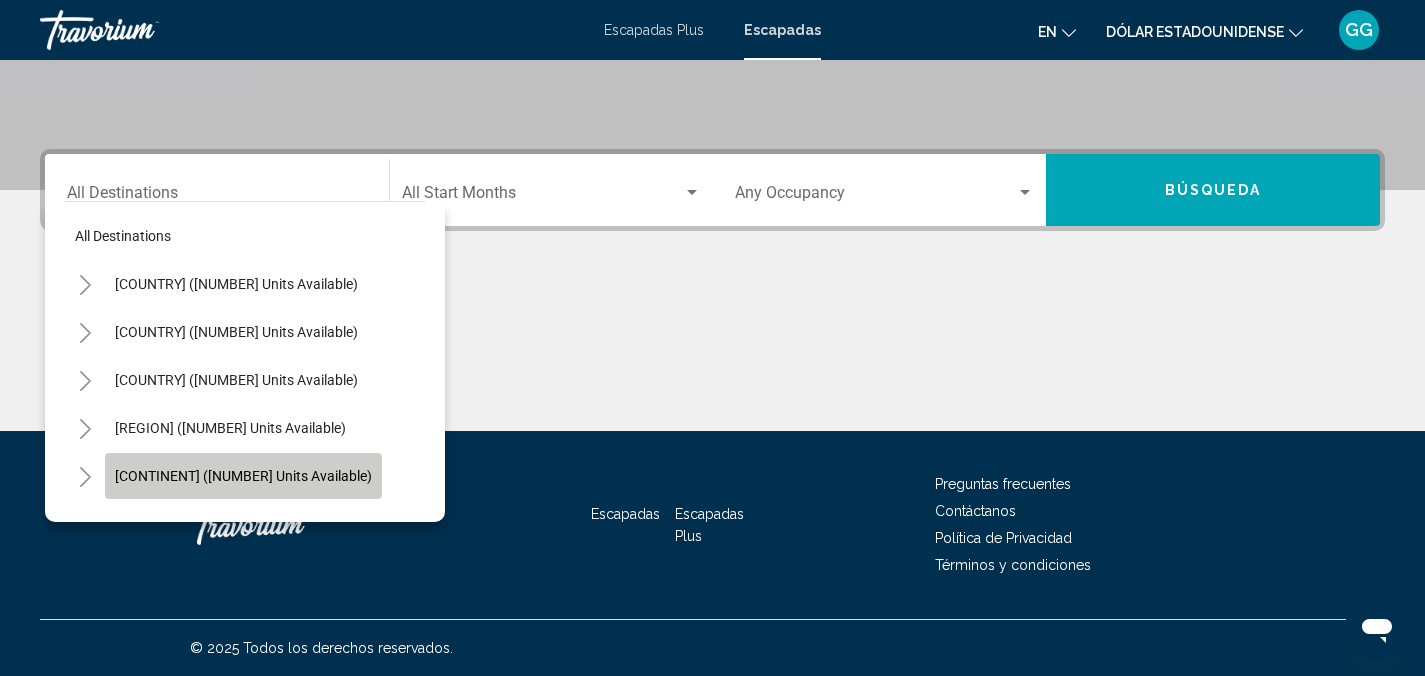 click on "[CONTINENT] ([NUMBER] units available)" 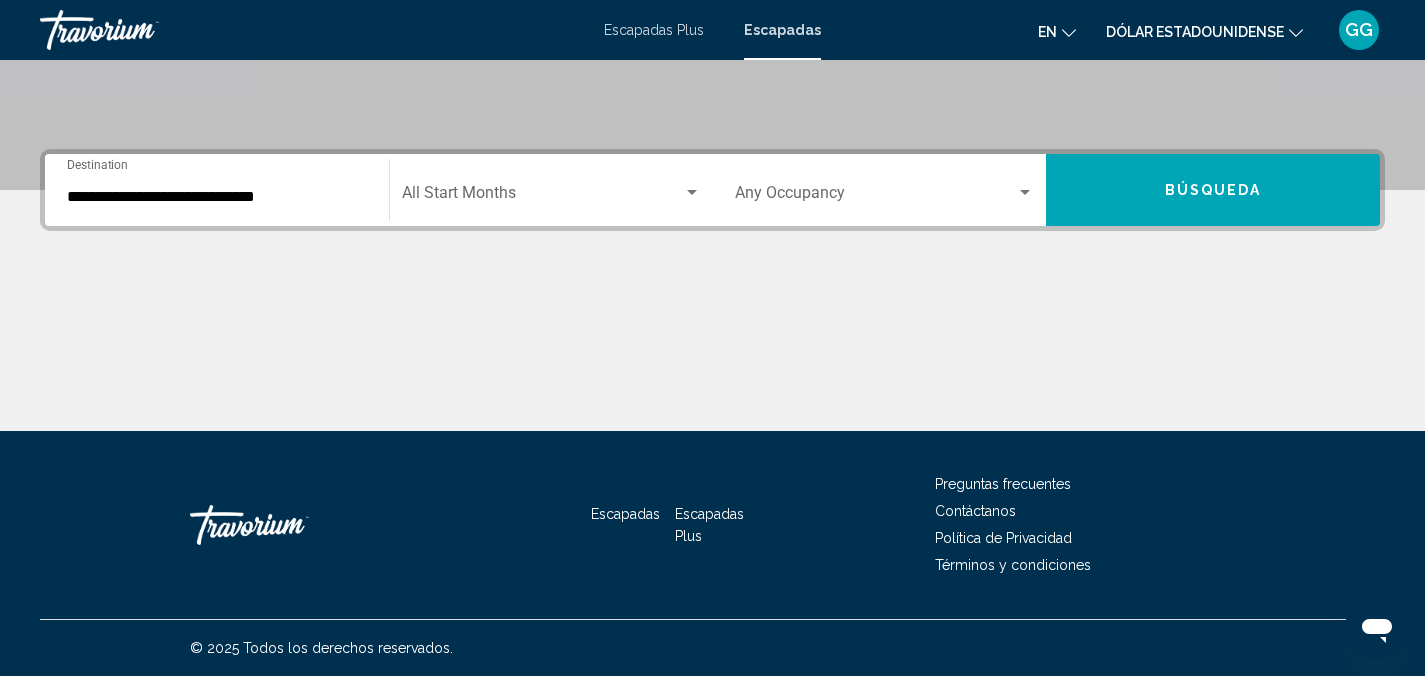 click on "Start Month All Start Months" 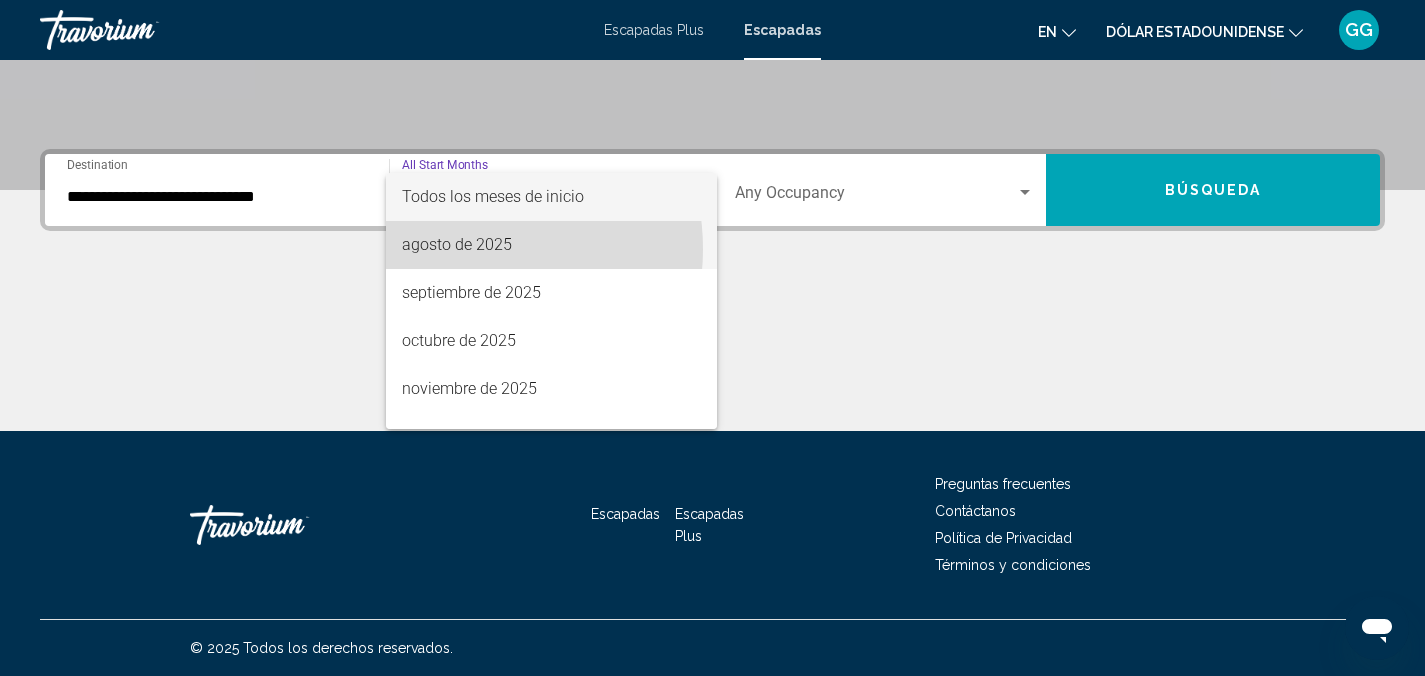 click on "agosto de 2025" at bounding box center [457, 244] 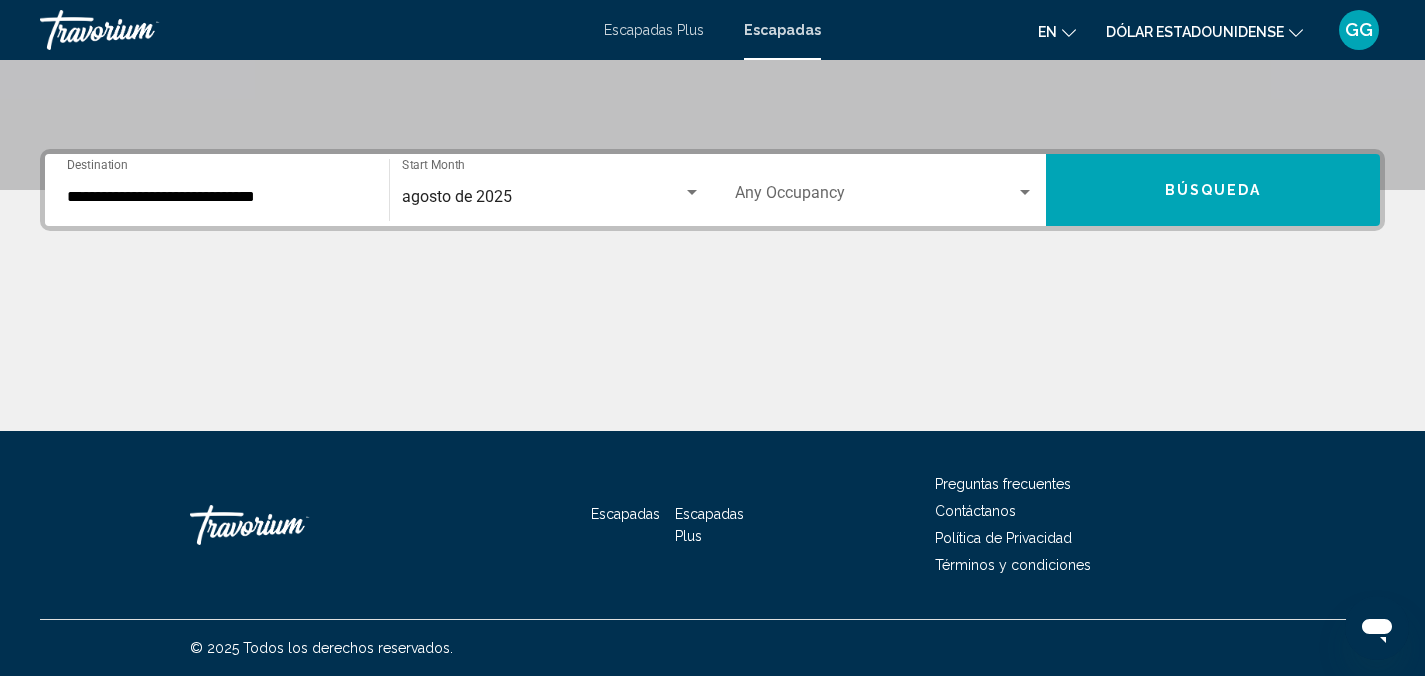 click on "Occupancy Any Occupancy" at bounding box center [885, 190] 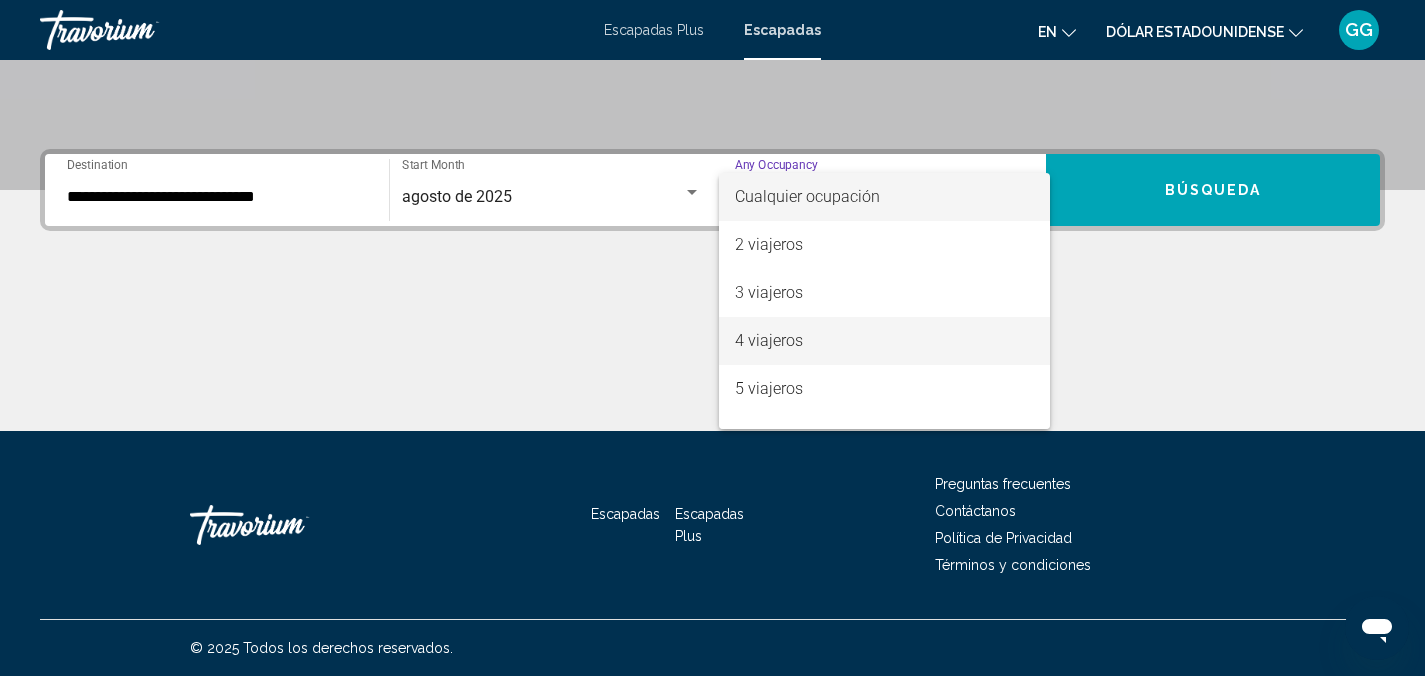 click on "4 viajeros" at bounding box center [769, 340] 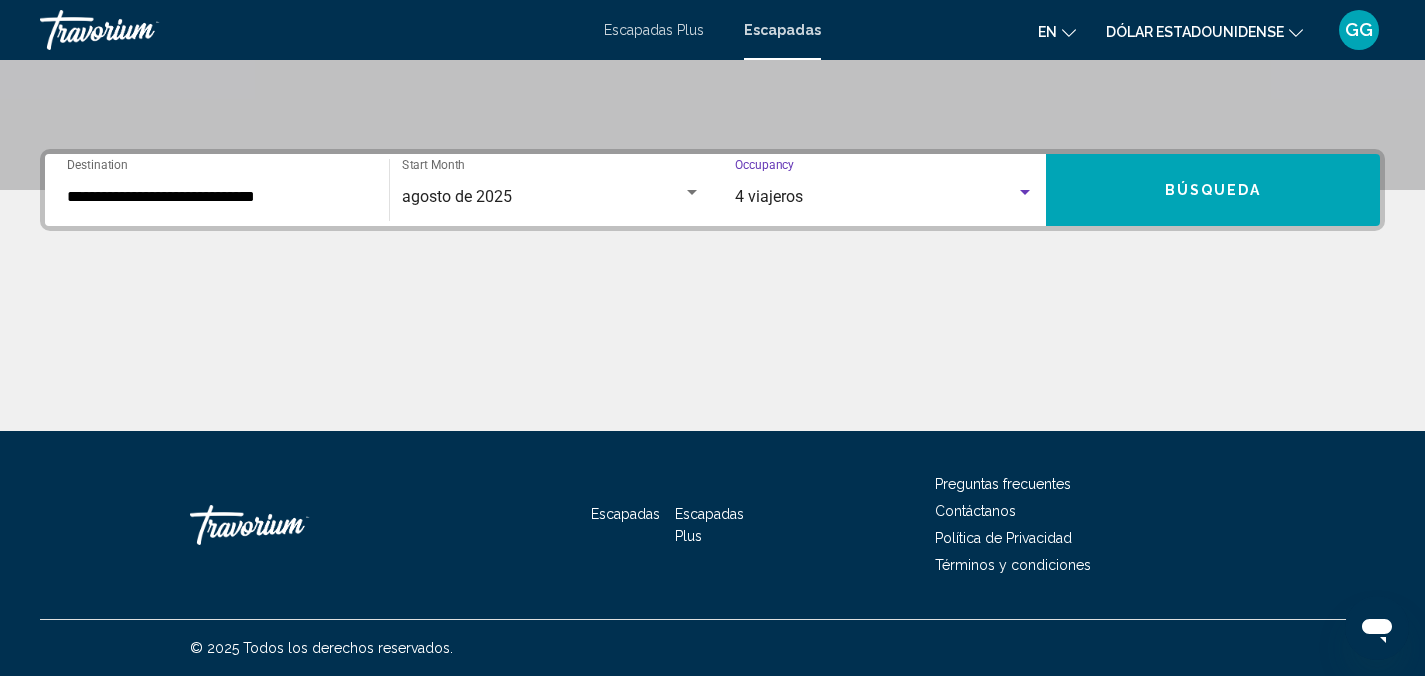 click on "Búsqueda" at bounding box center (1213, 190) 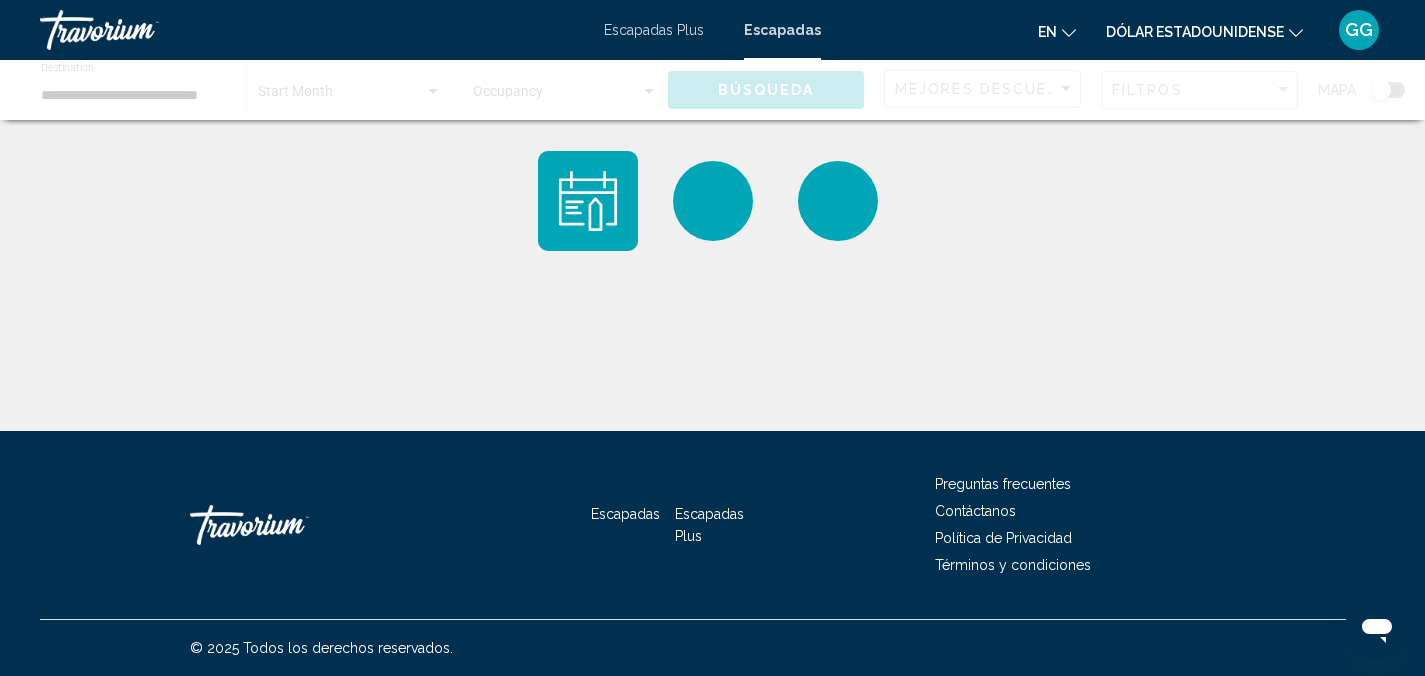 scroll, scrollTop: 0, scrollLeft: 0, axis: both 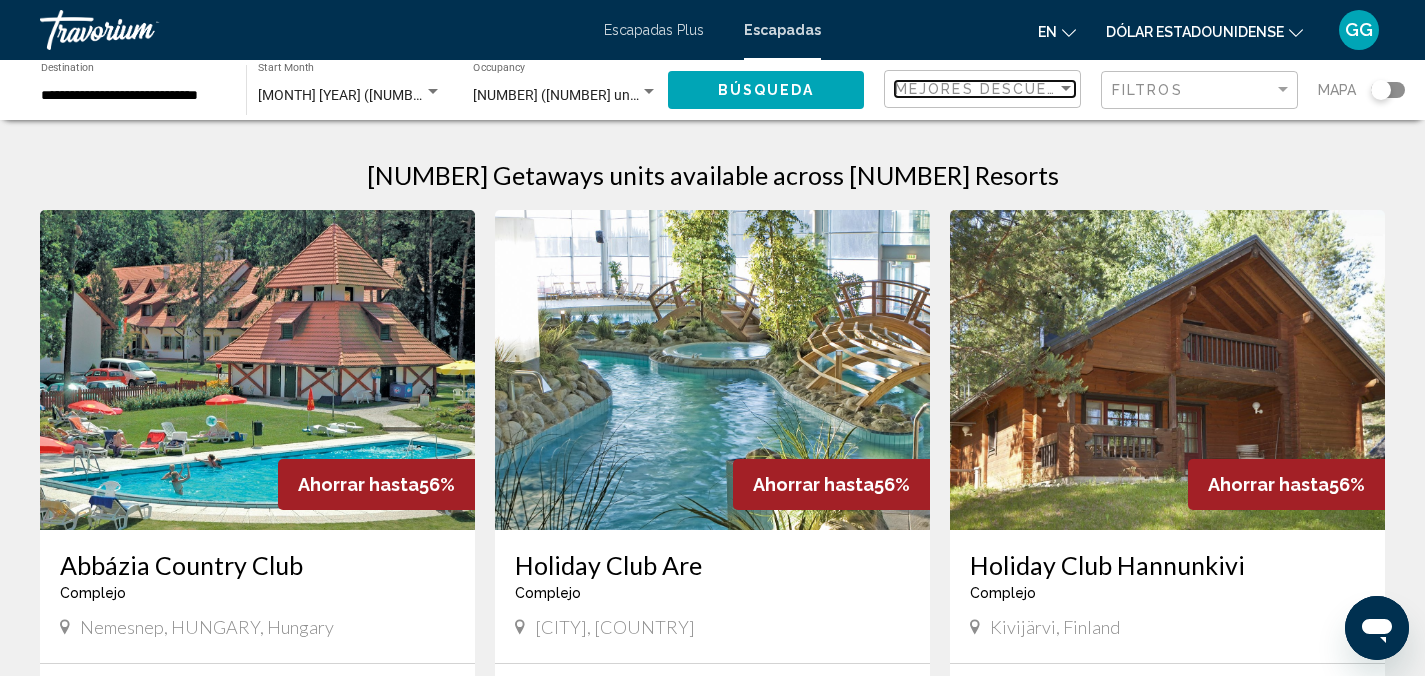 click on "Mejores descuentos" at bounding box center [995, 89] 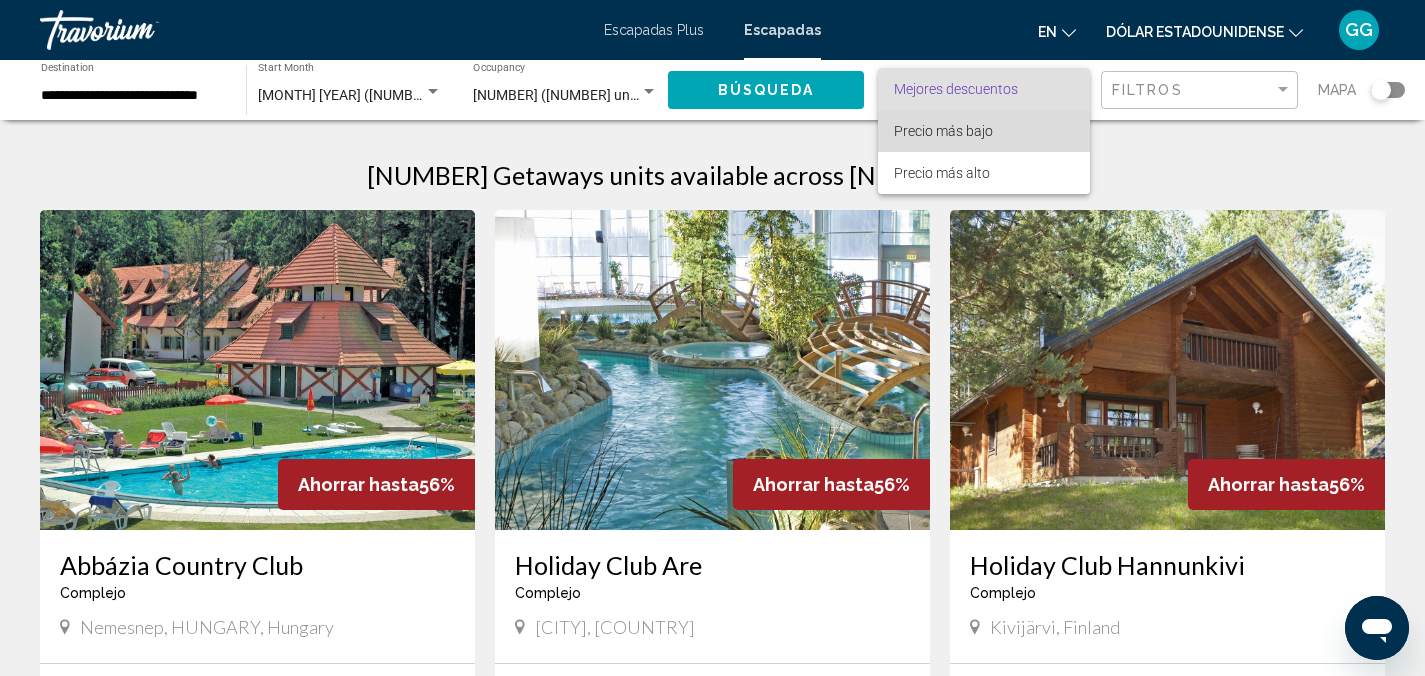 click on "Precio más bajo" at bounding box center [984, 131] 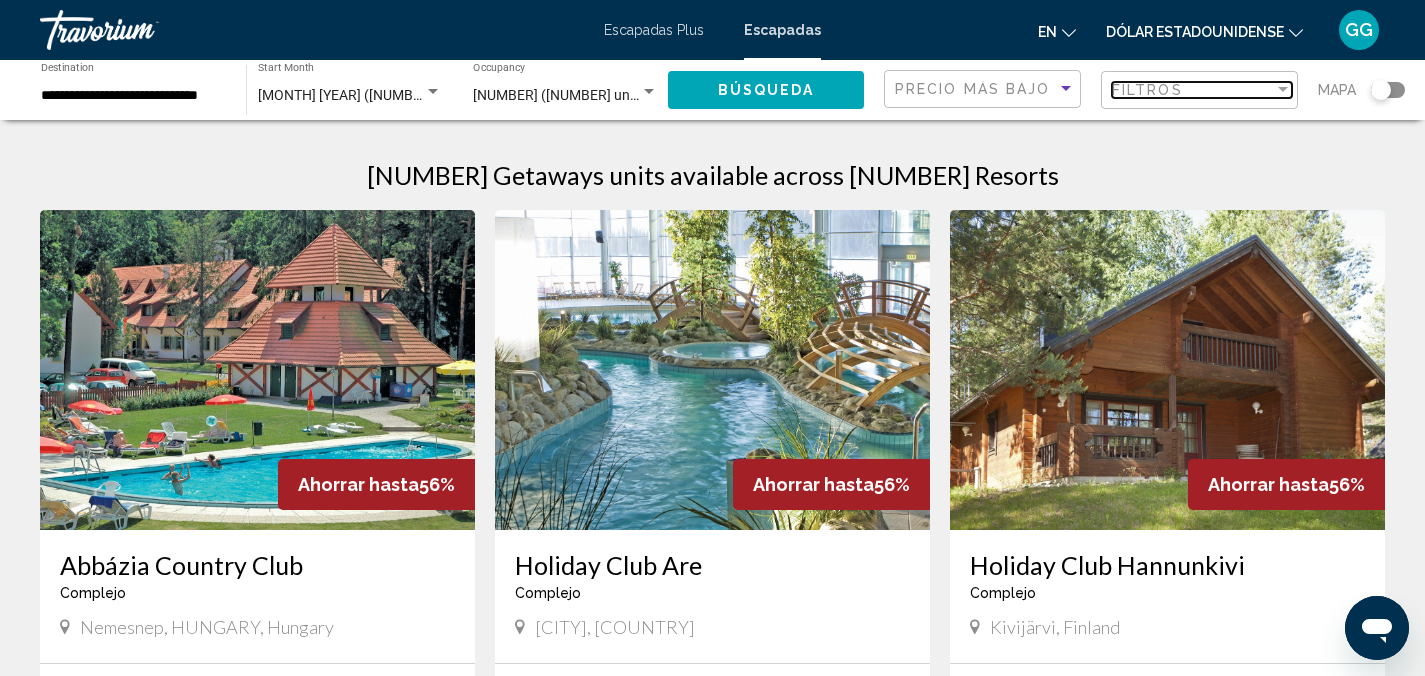 click on "Filtros" at bounding box center [1147, 90] 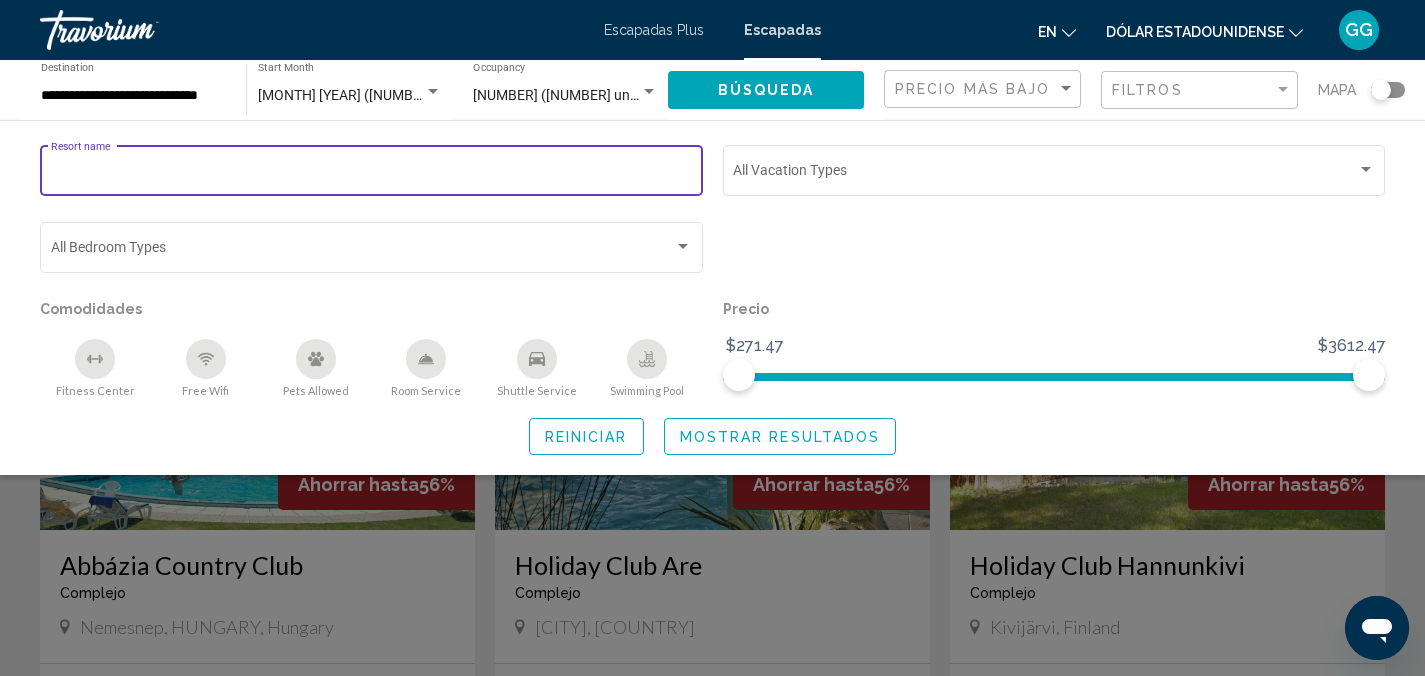 click on "Resort name" at bounding box center [372, 174] 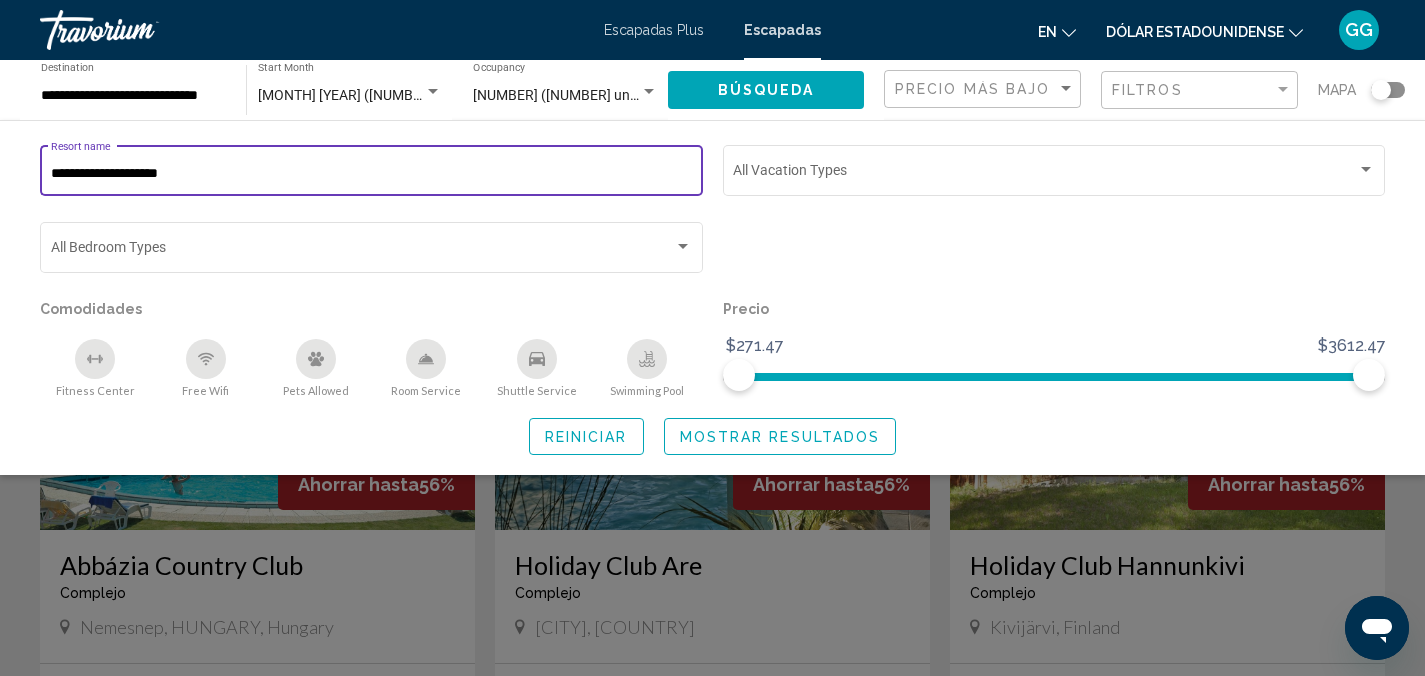 type on "**********" 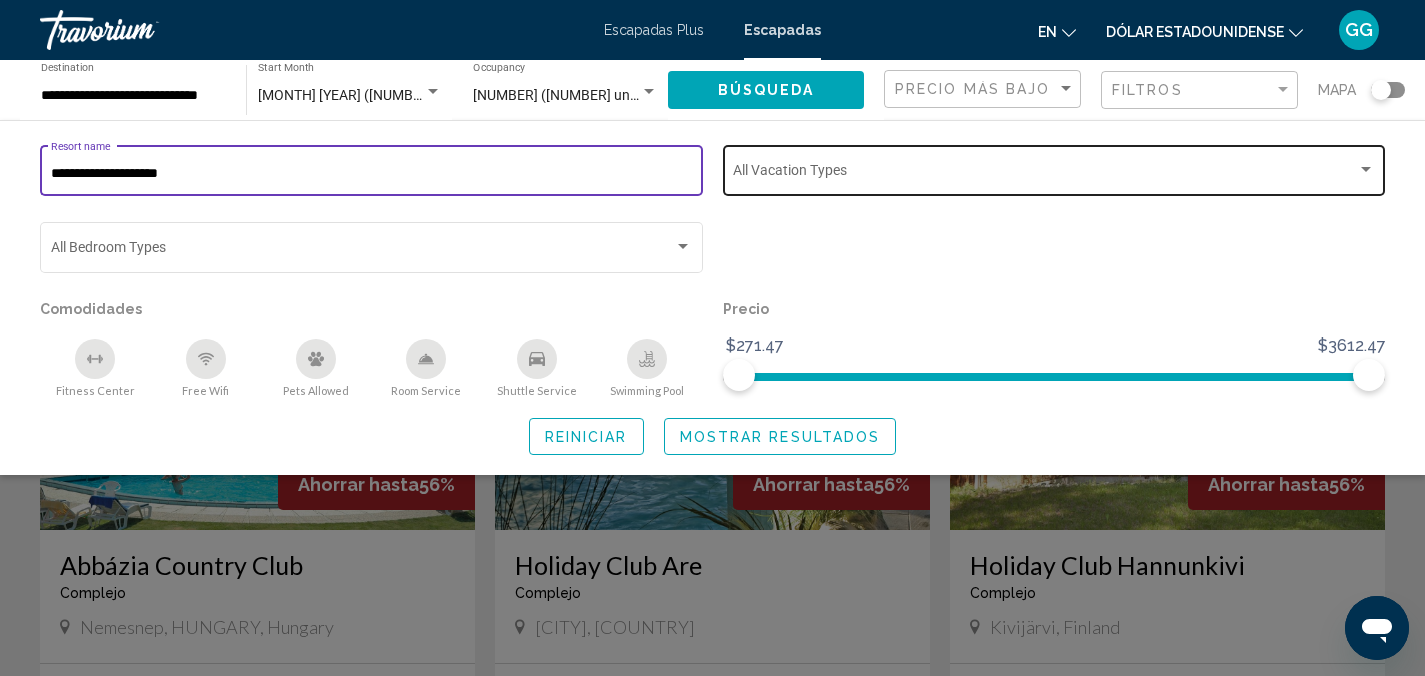 click on "Vacation Types All Vacation Types" 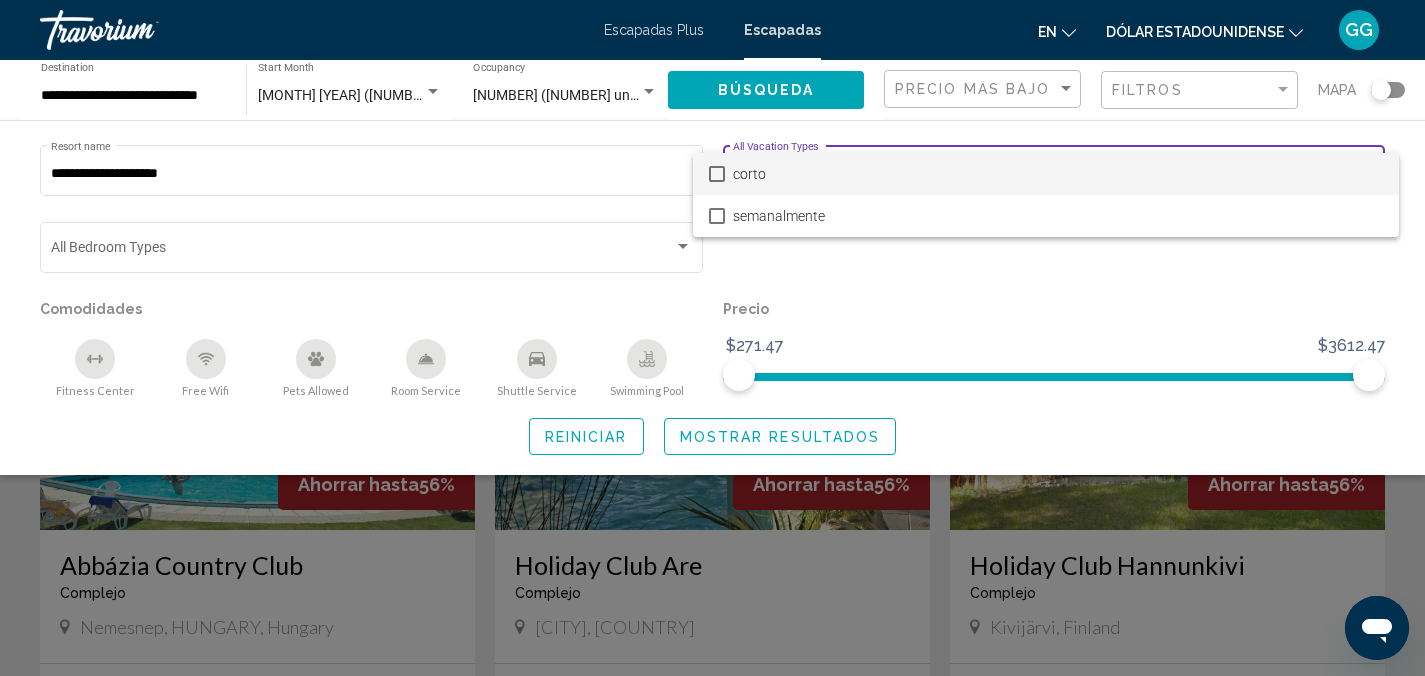 click on "corto" at bounding box center (1058, 174) 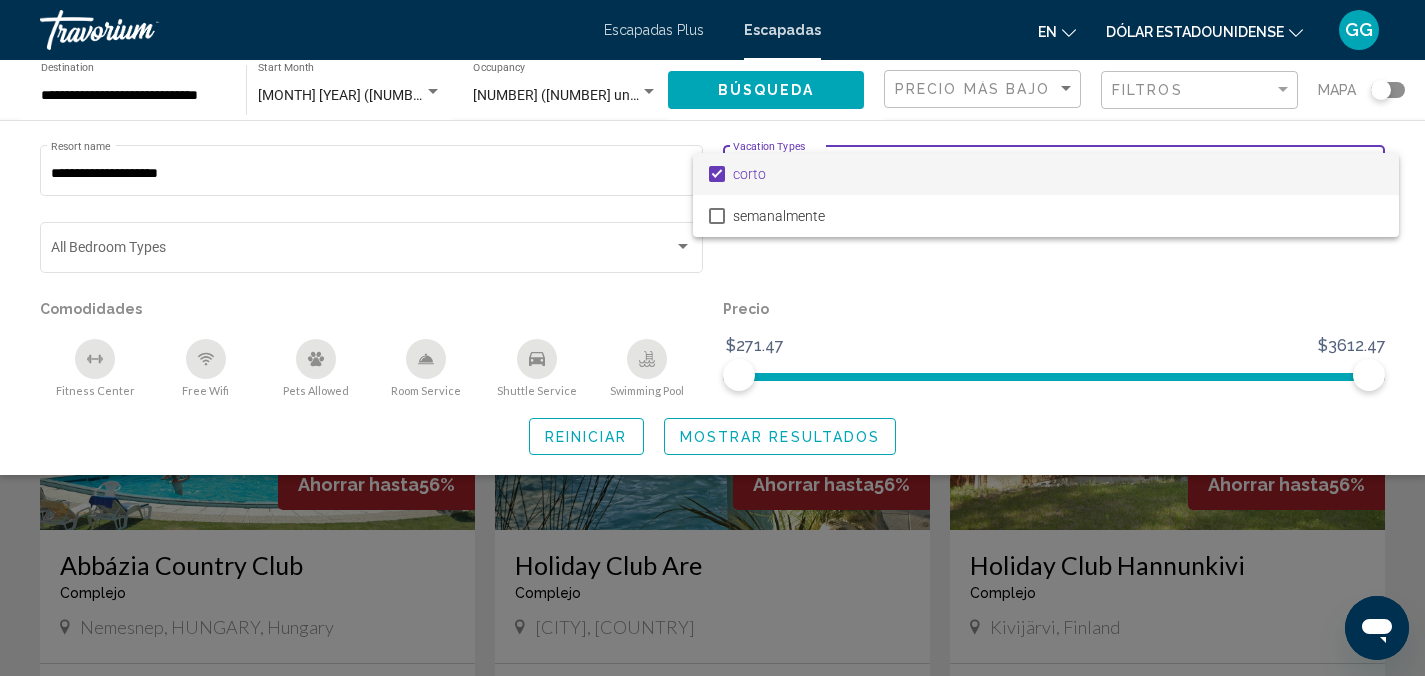 click at bounding box center [712, 338] 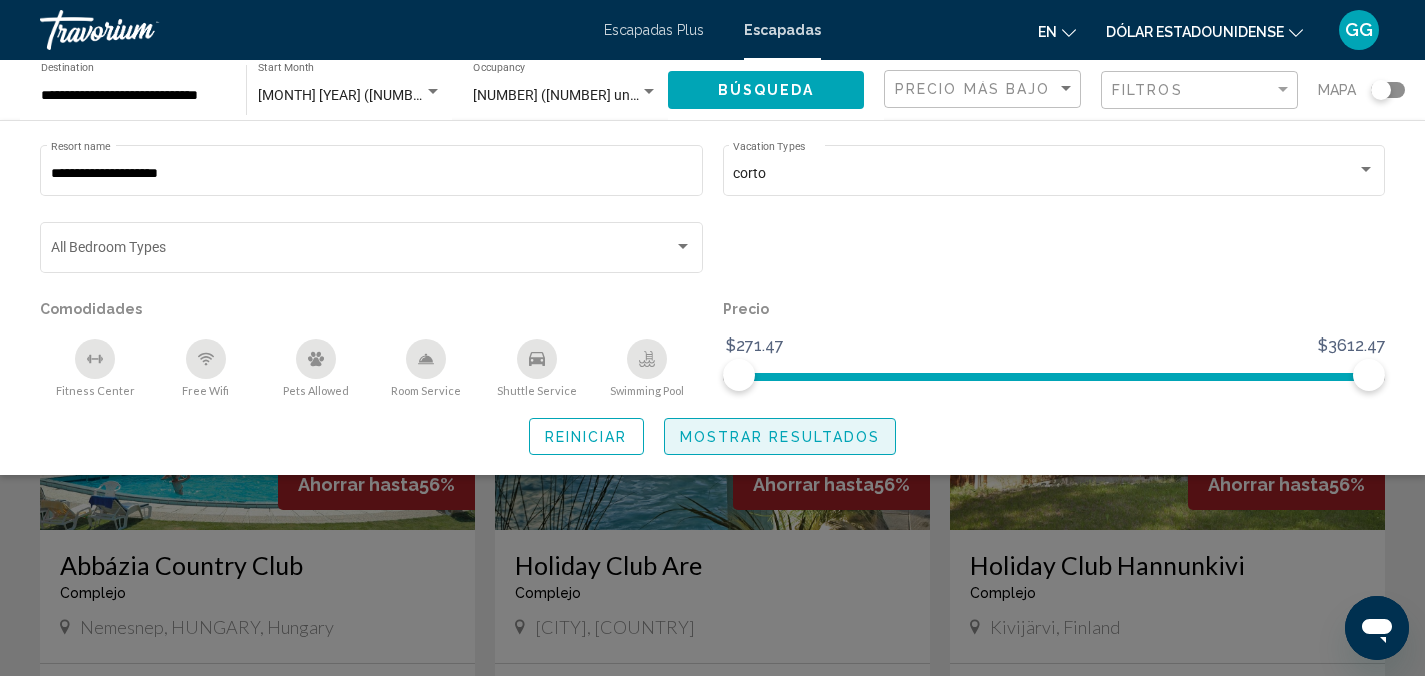click on "Mostrar resultados" 